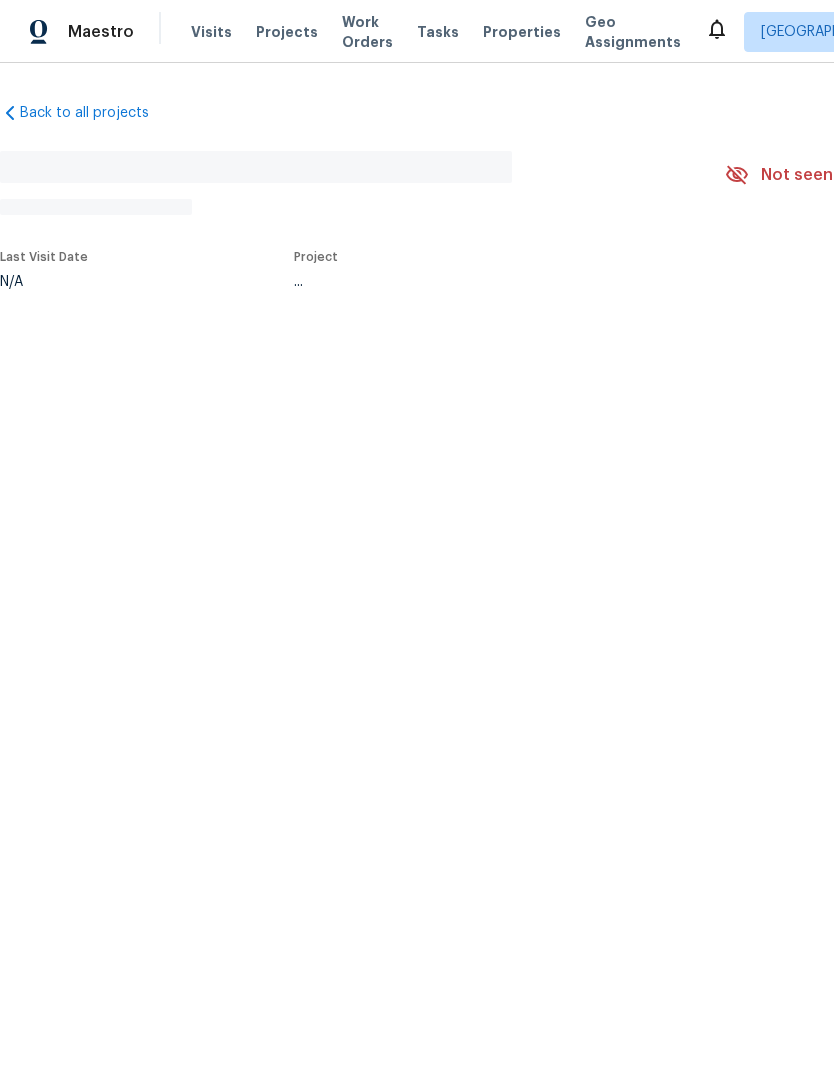 scroll, scrollTop: 0, scrollLeft: 0, axis: both 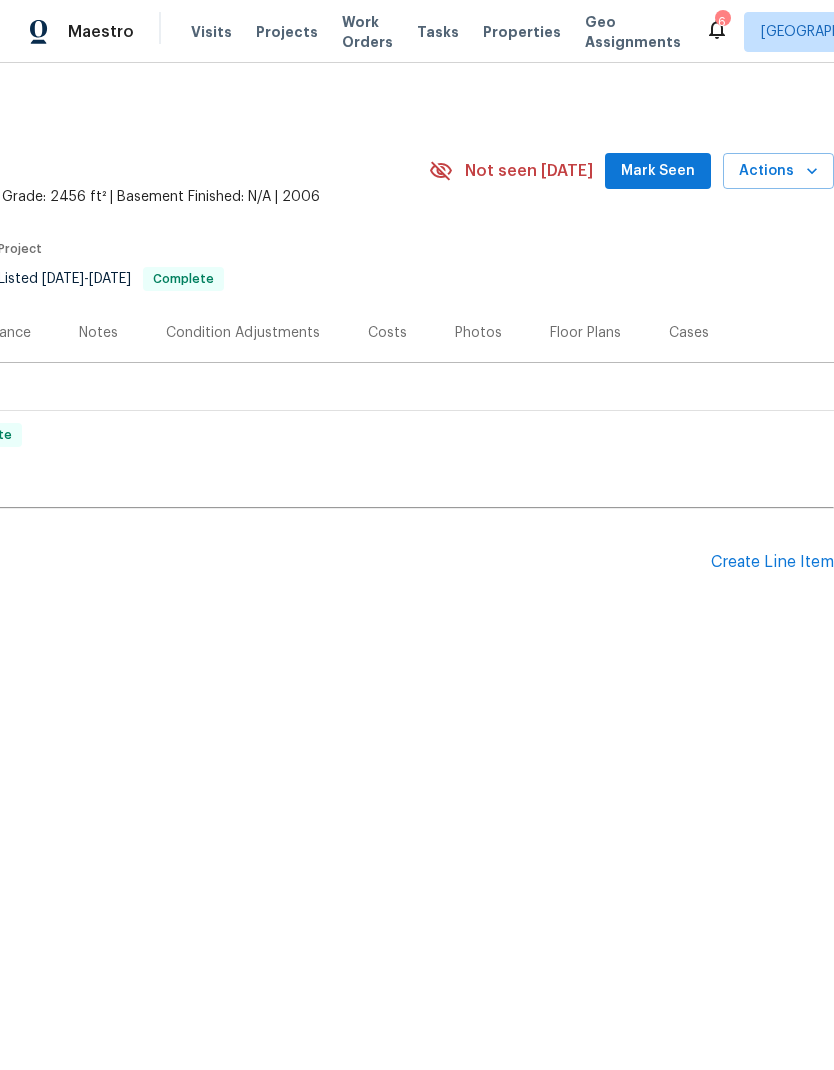 click on "Create Line Item" at bounding box center (772, 562) 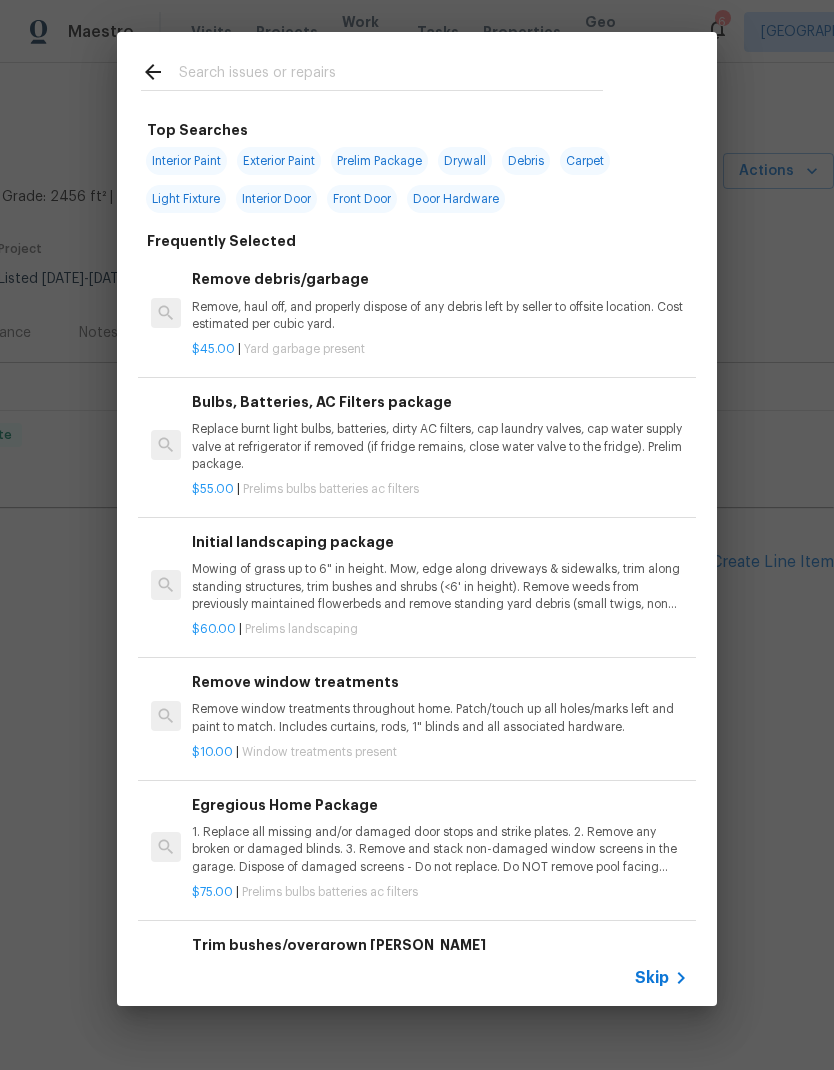click at bounding box center [372, 71] 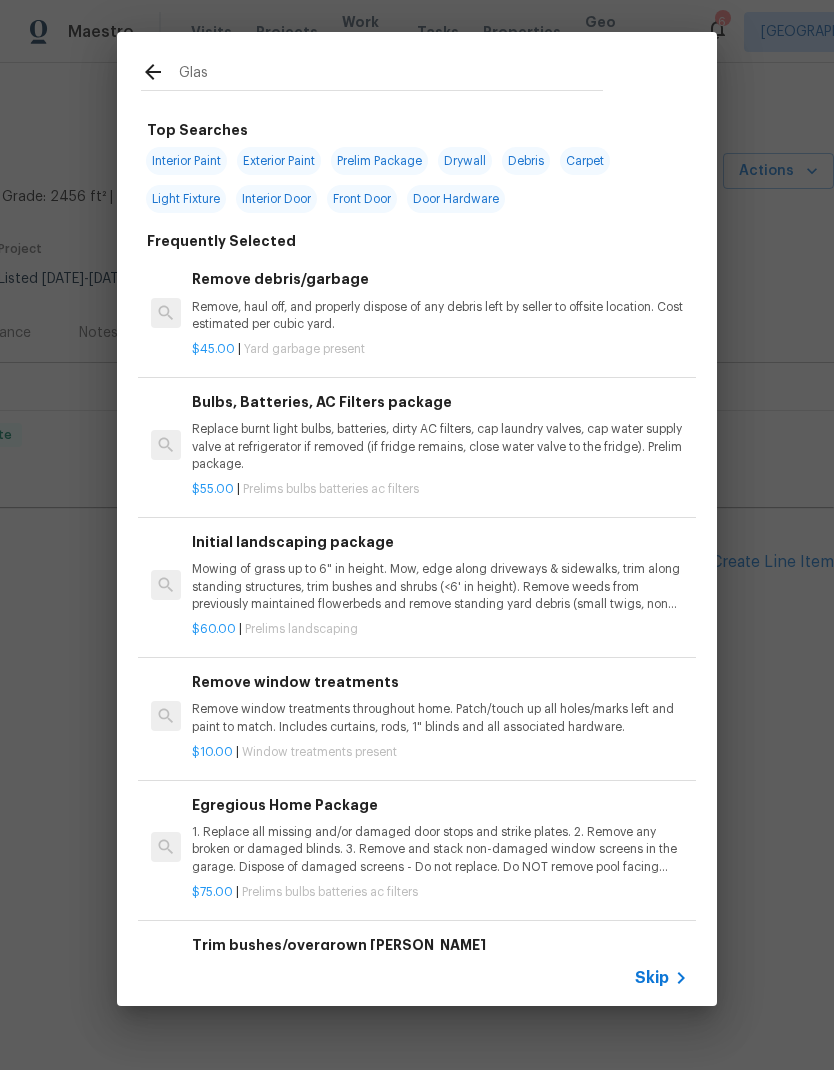type on "Glass" 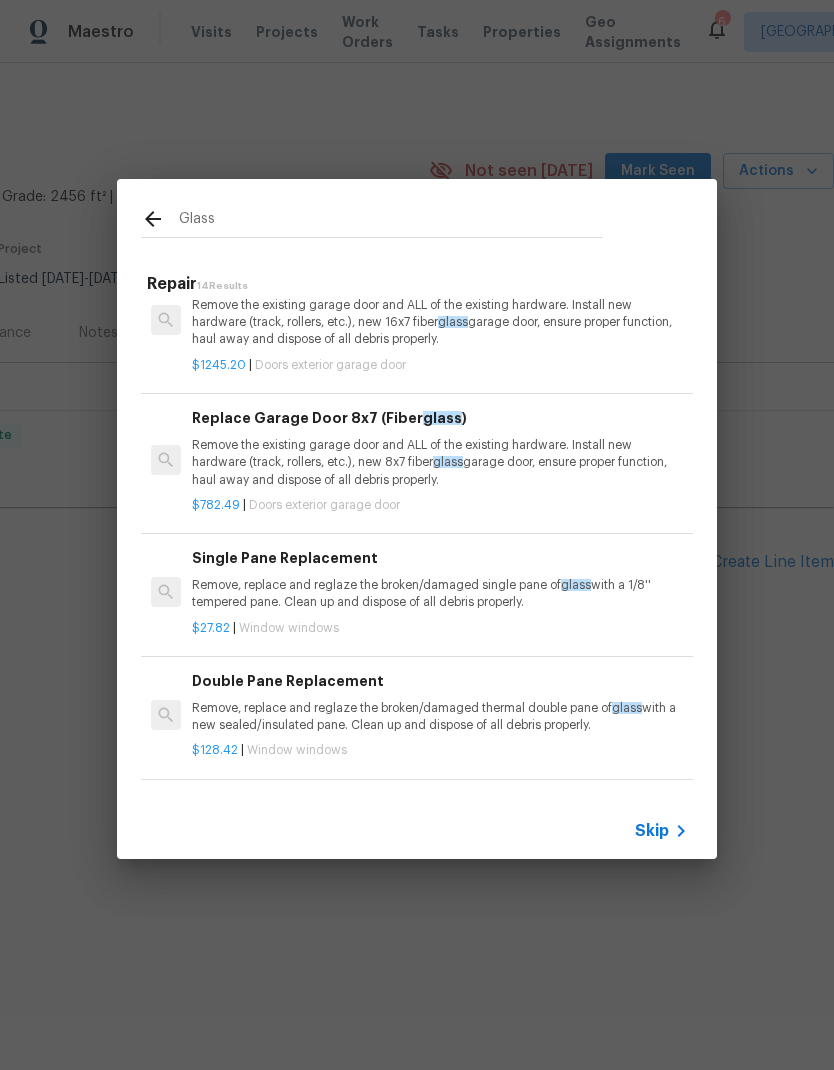 scroll, scrollTop: 397, scrollLeft: 0, axis: vertical 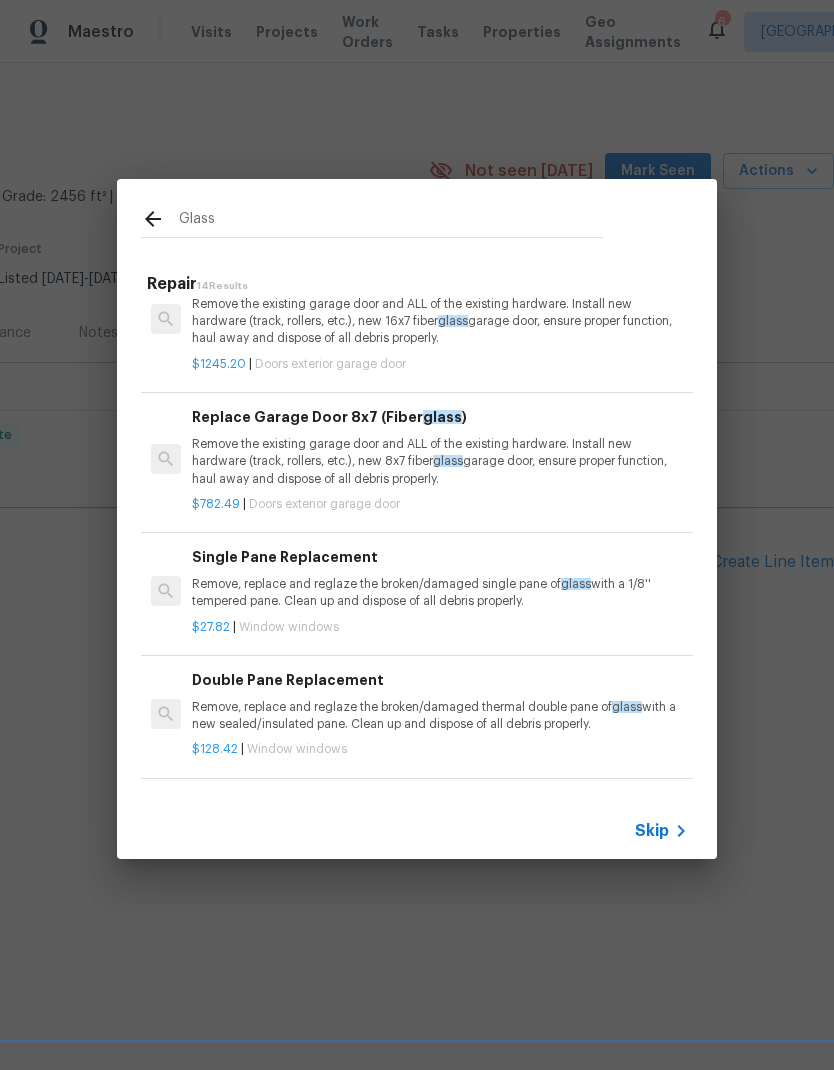 click on "Remove, replace and reglaze the broken/damaged single pane of  glass  with a 1/8'' tempered pane. Clean up and dispose of all debris properly." at bounding box center [440, 593] 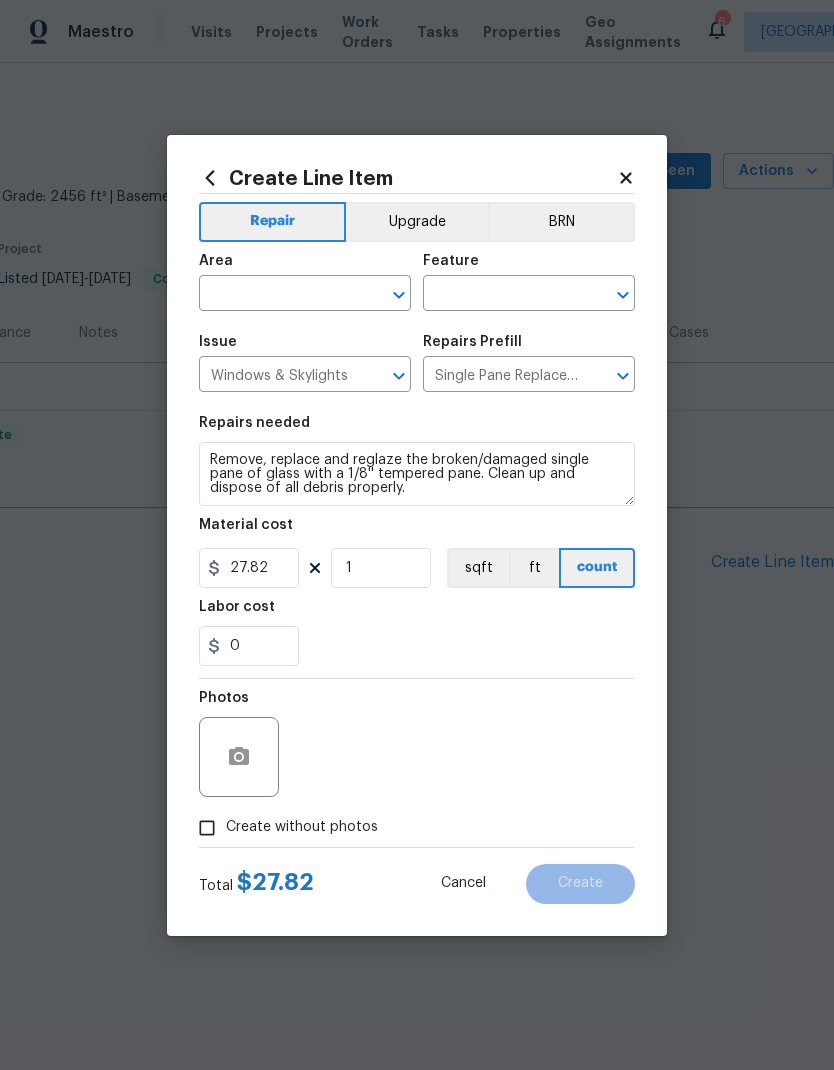 click on "Area" at bounding box center [305, 267] 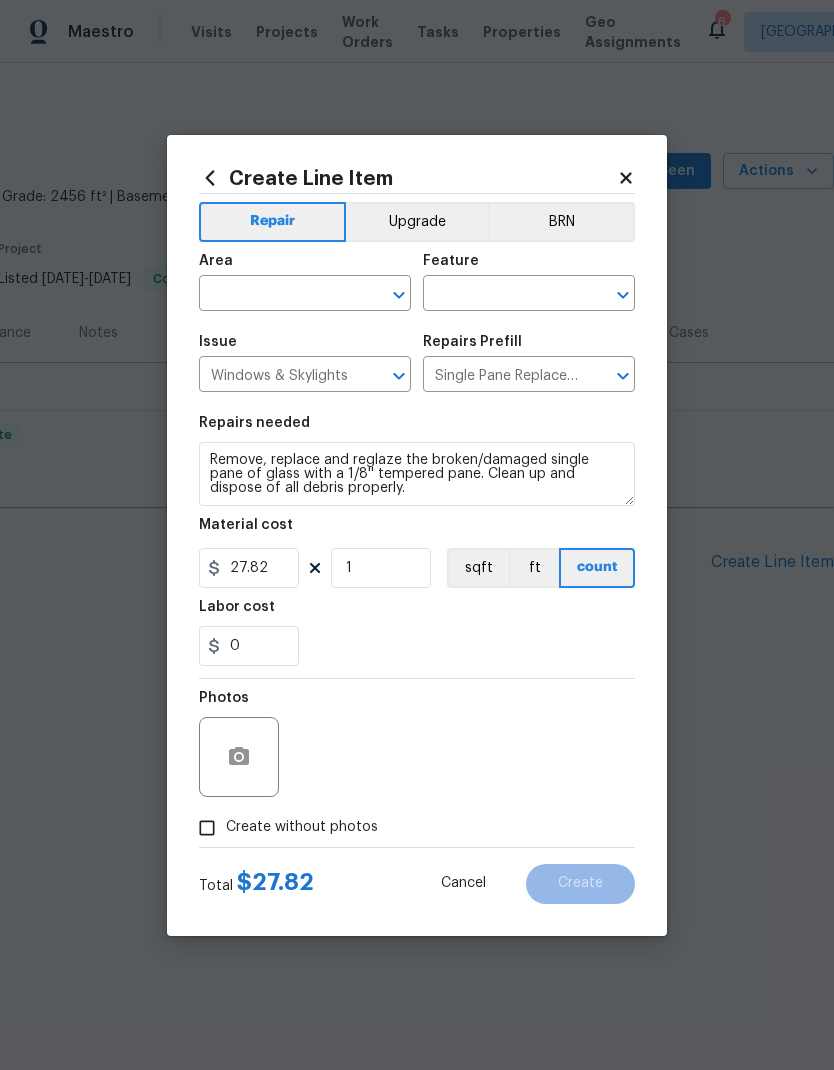 click at bounding box center [277, 295] 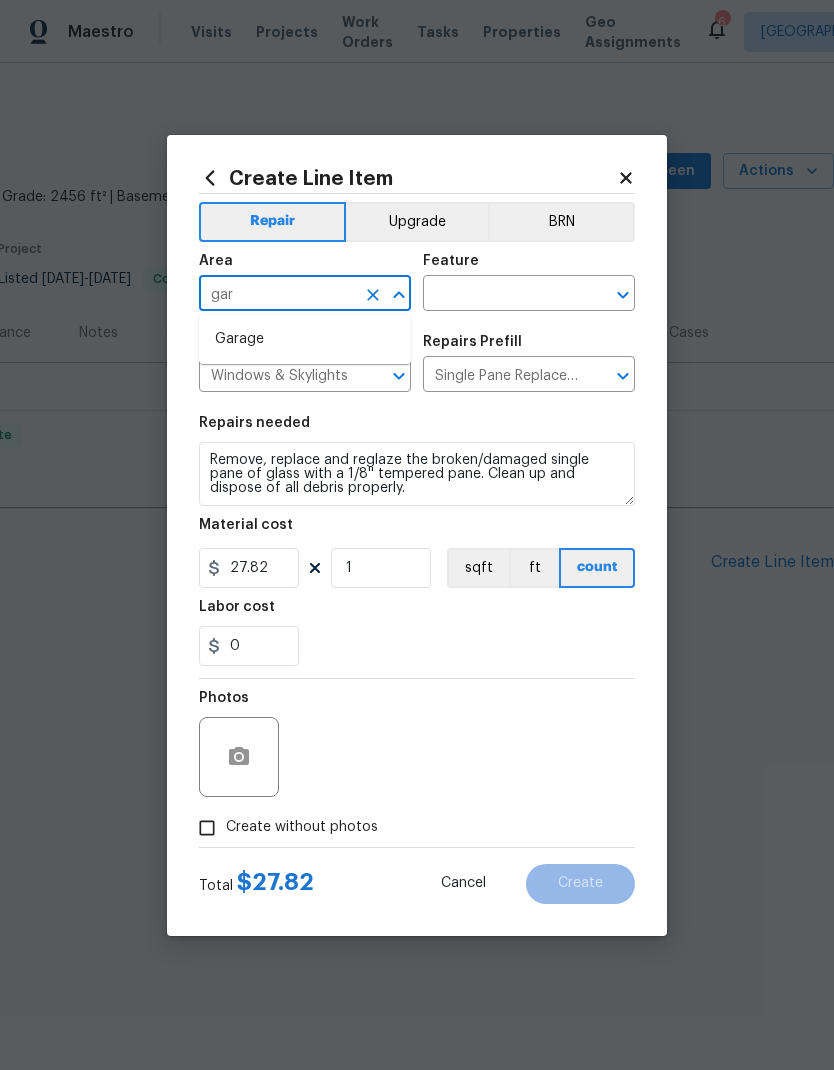 click on "Garage" at bounding box center [305, 339] 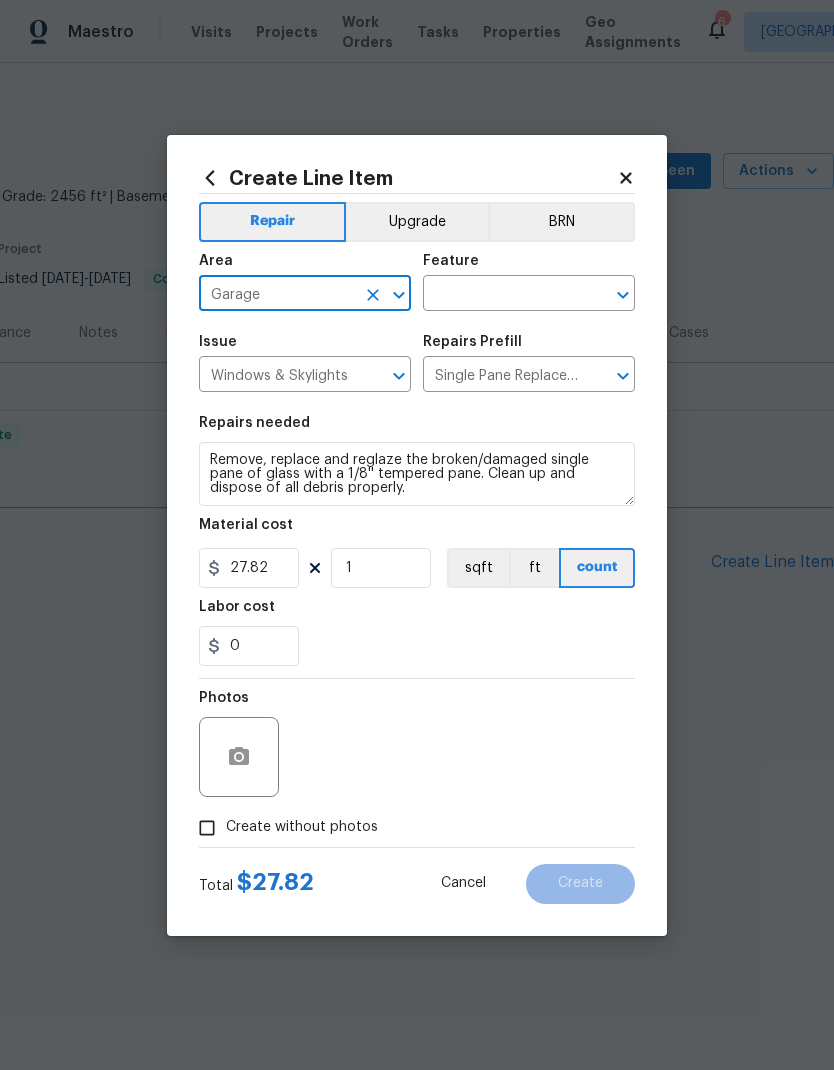click at bounding box center (501, 295) 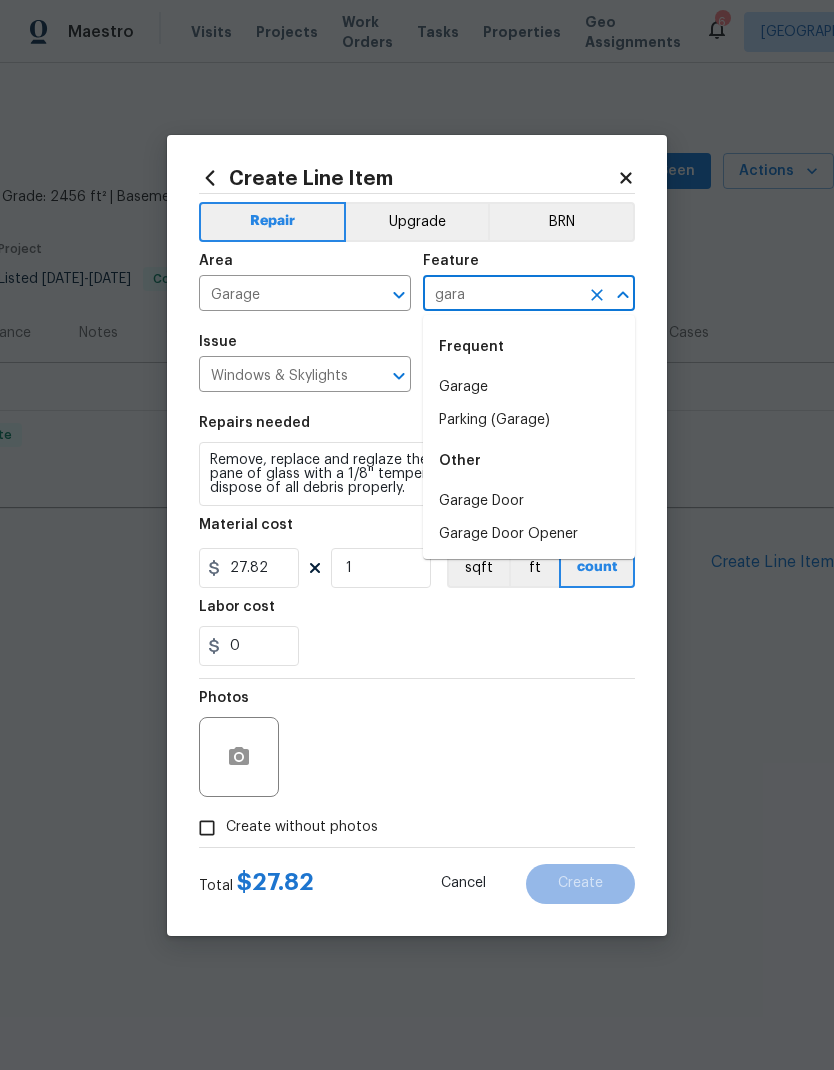 click on "Garage Door" at bounding box center [529, 501] 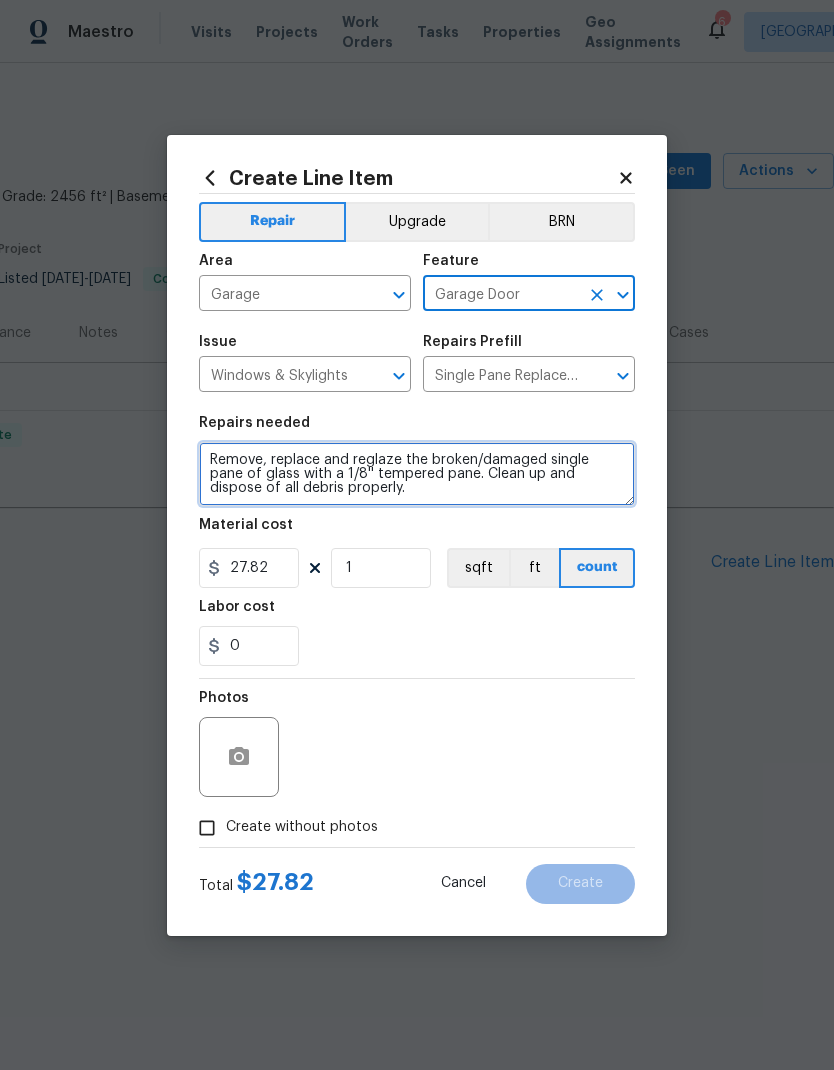 click on "Remove, replace and reglaze the broken/damaged single pane of glass with a 1/8'' tempered pane. Clean up and dispose of all debris properly." at bounding box center [417, 474] 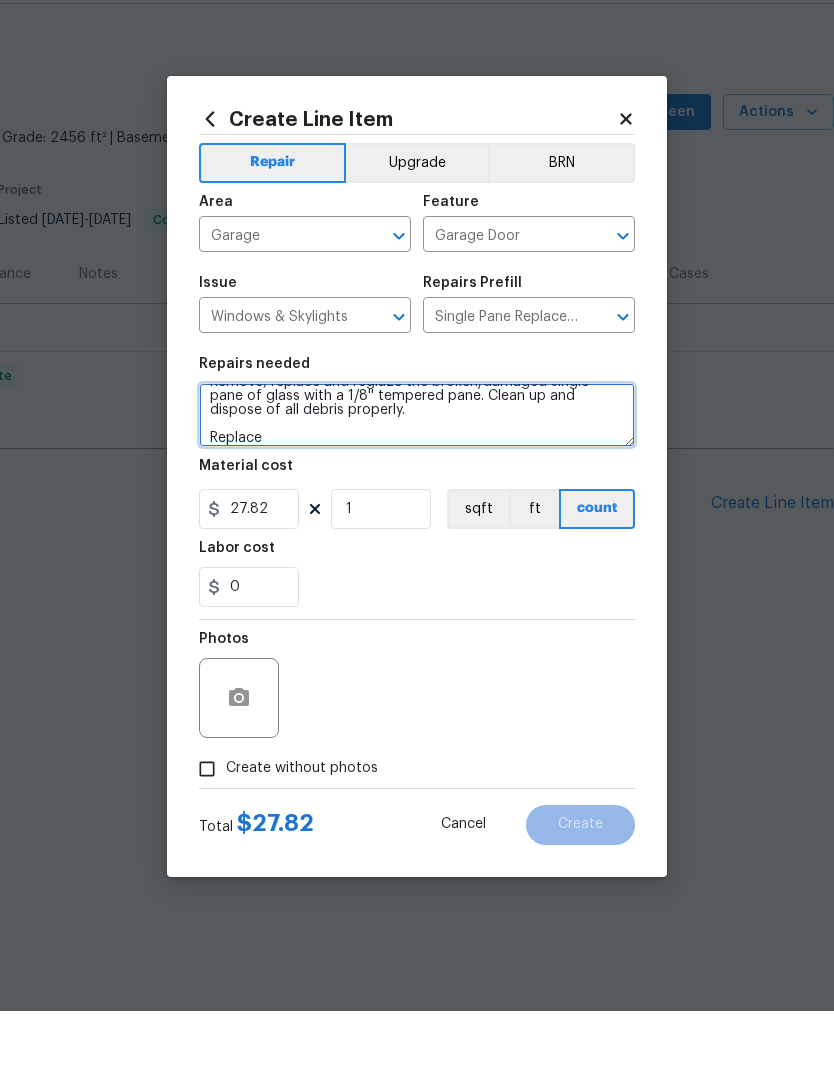 scroll, scrollTop: 19, scrollLeft: 0, axis: vertical 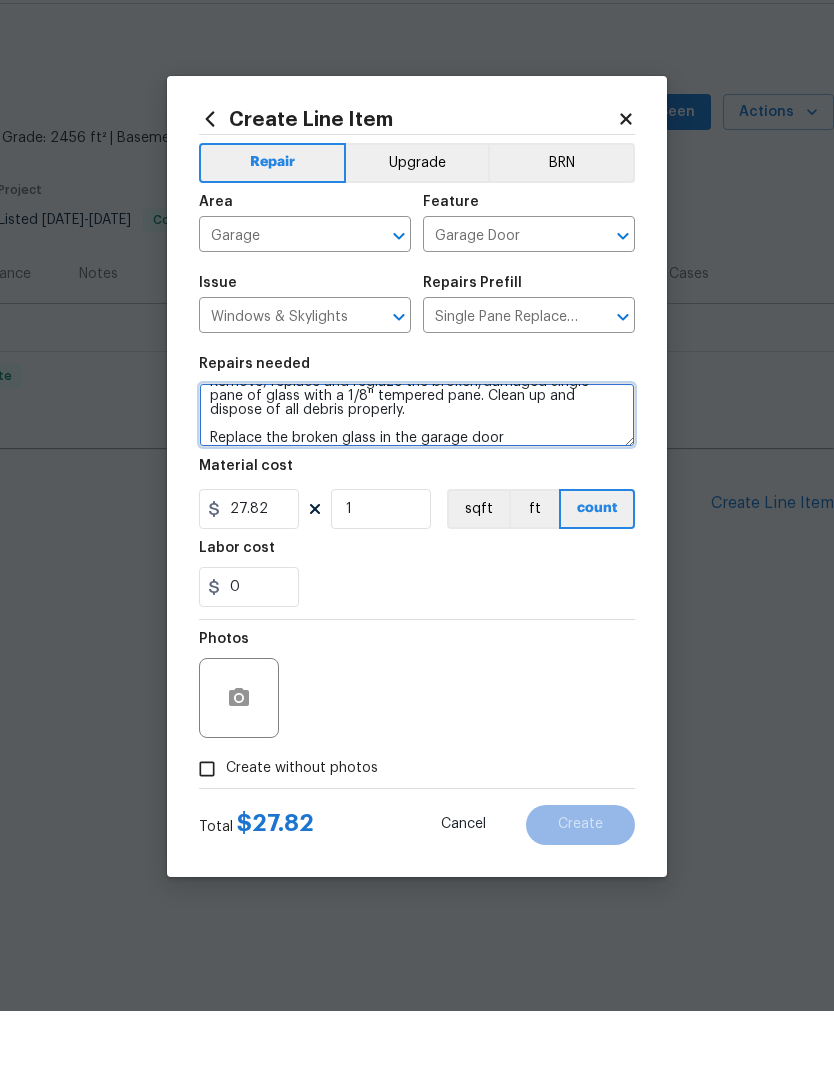 type on "Remove, replace and reglaze the broken/damaged single pane of glass with a 1/8'' tempered pane. Clean up and dispose of all debris properly.
Replace the broken glass in the garage door" 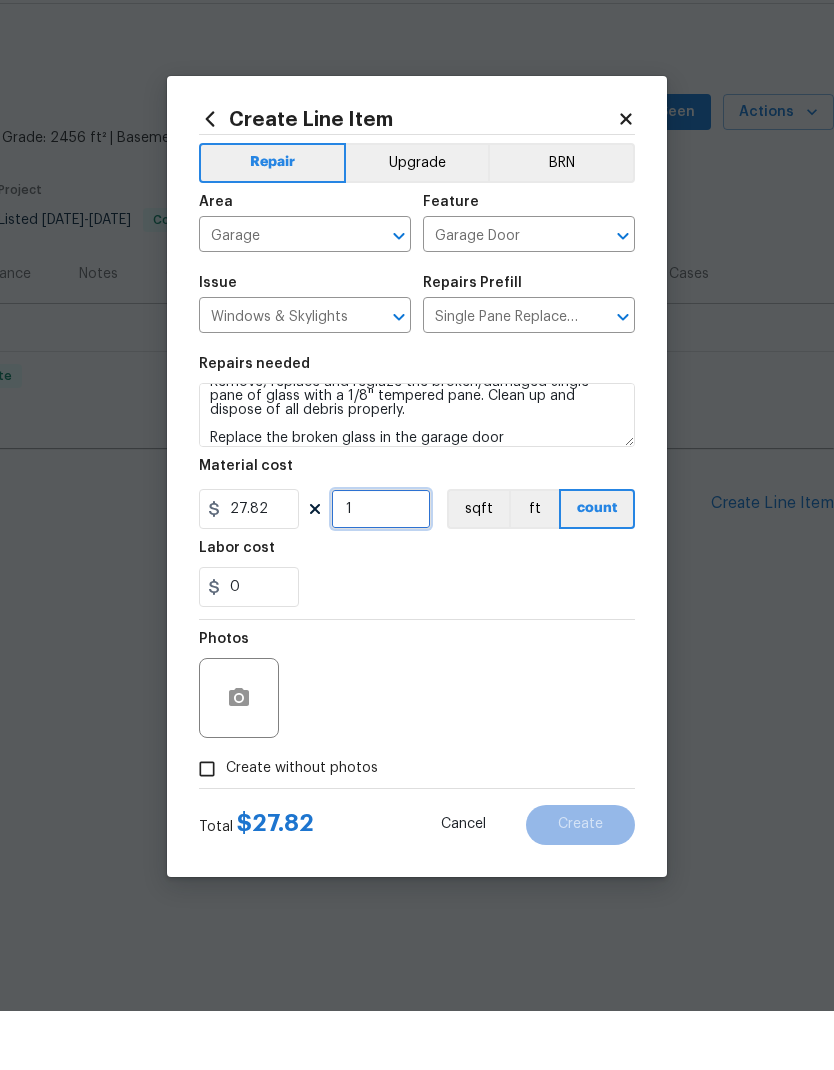 click on "1" at bounding box center (381, 568) 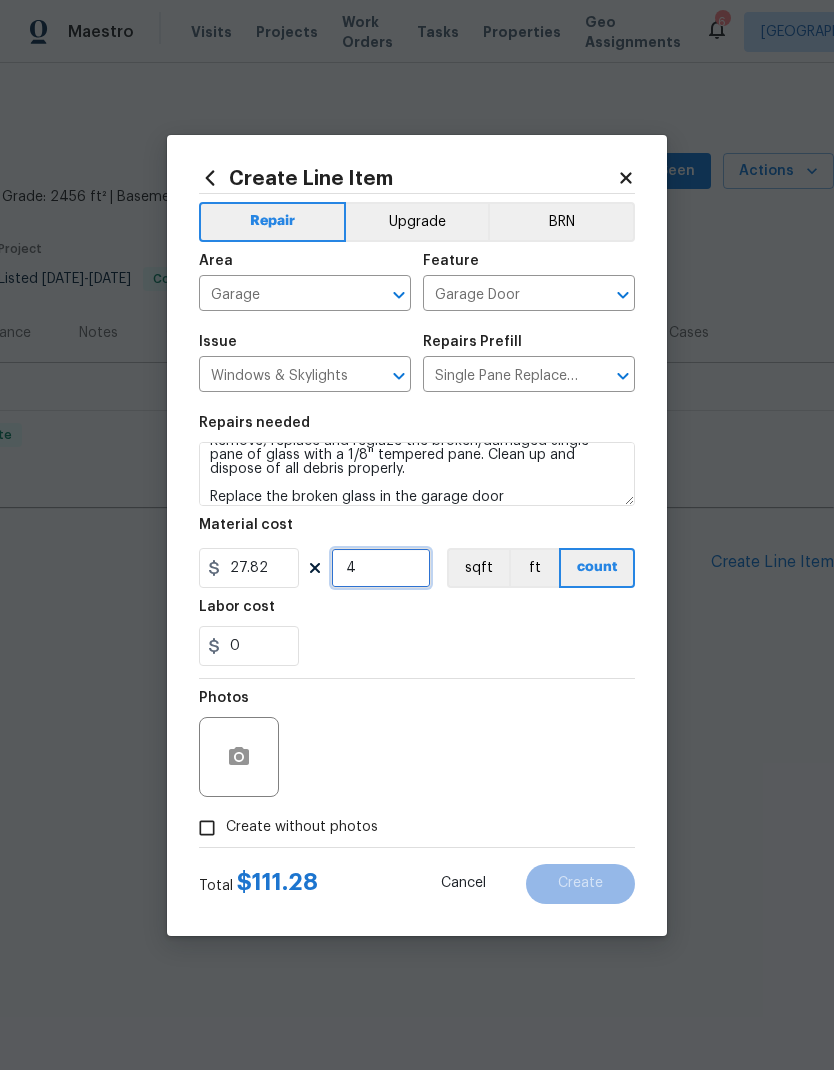 click on "4" at bounding box center [381, 568] 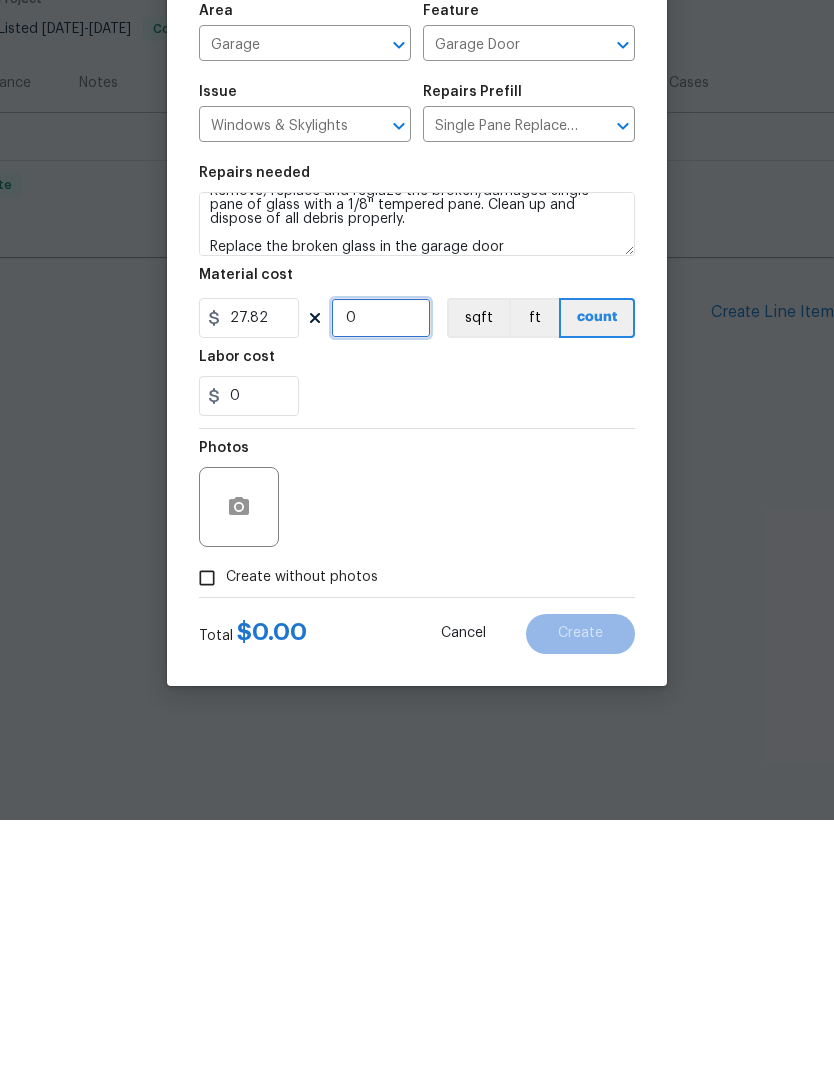 type on "4" 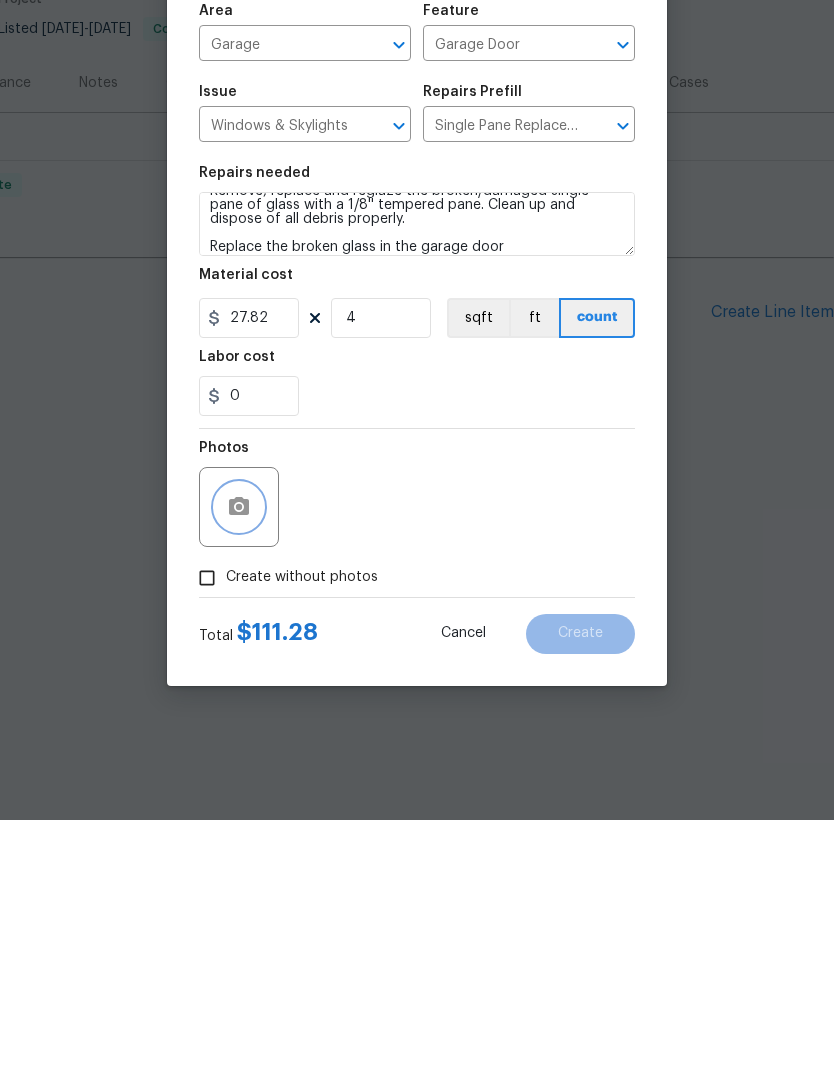 click 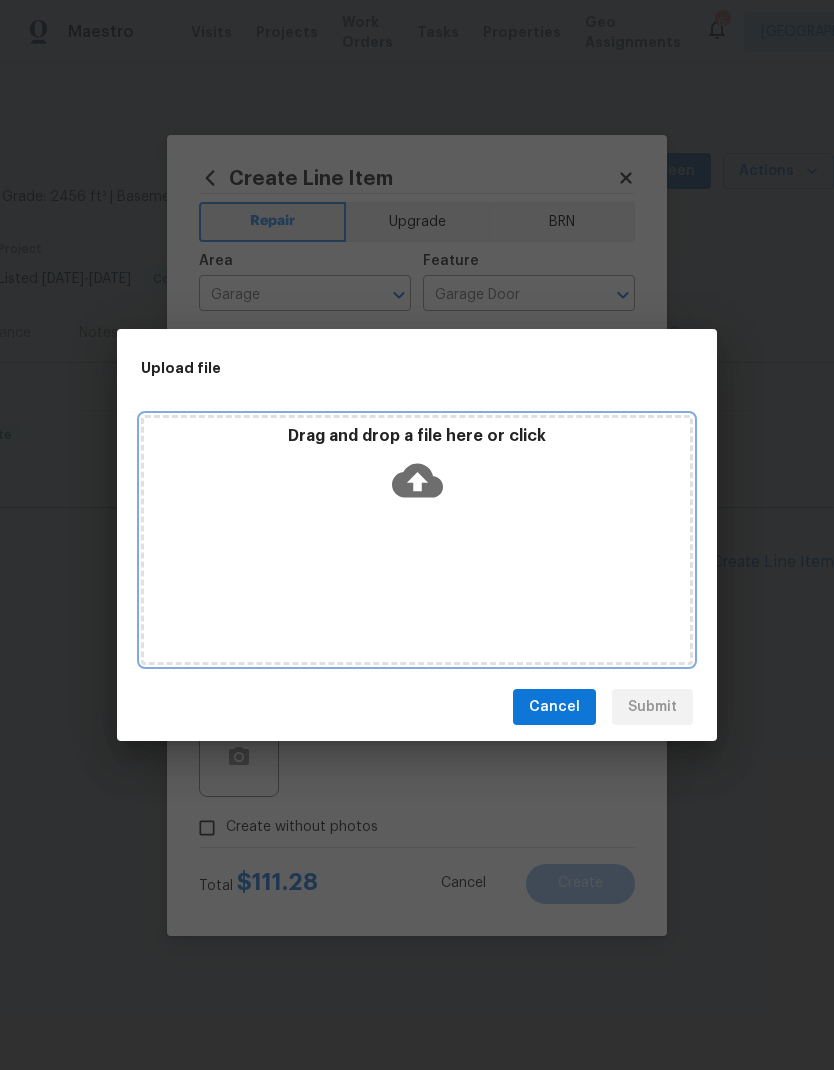click 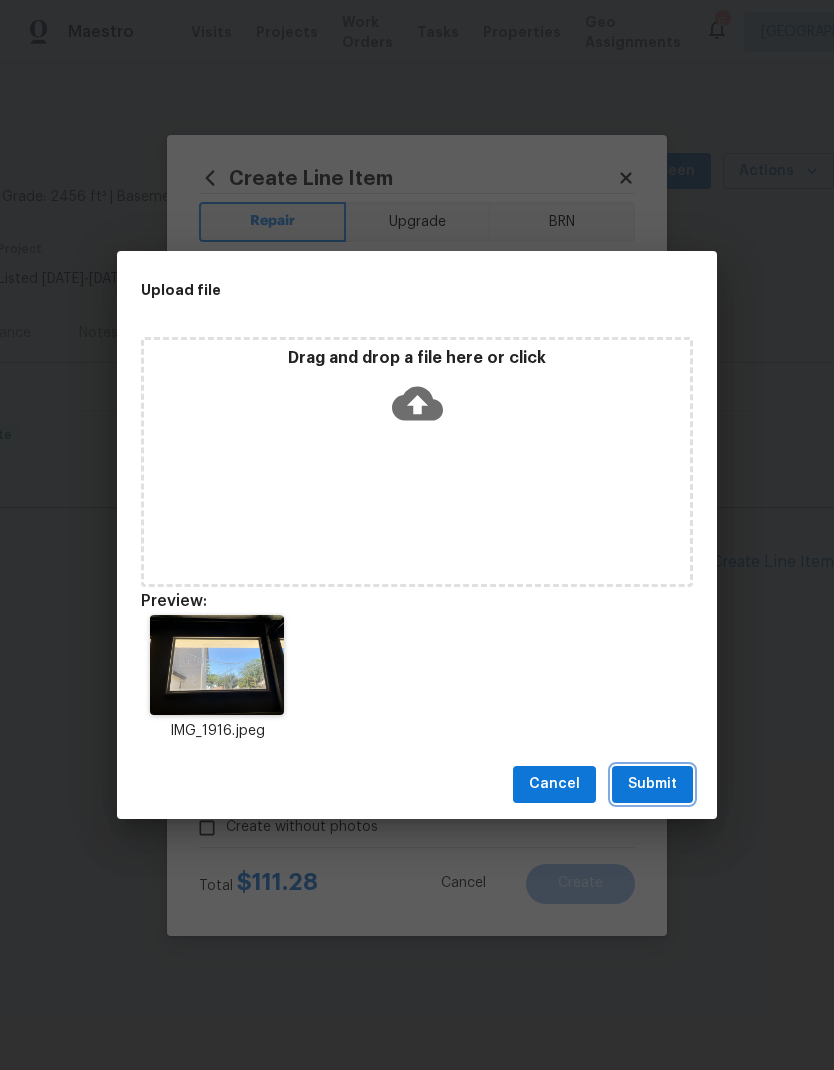 click on "Submit" at bounding box center (652, 784) 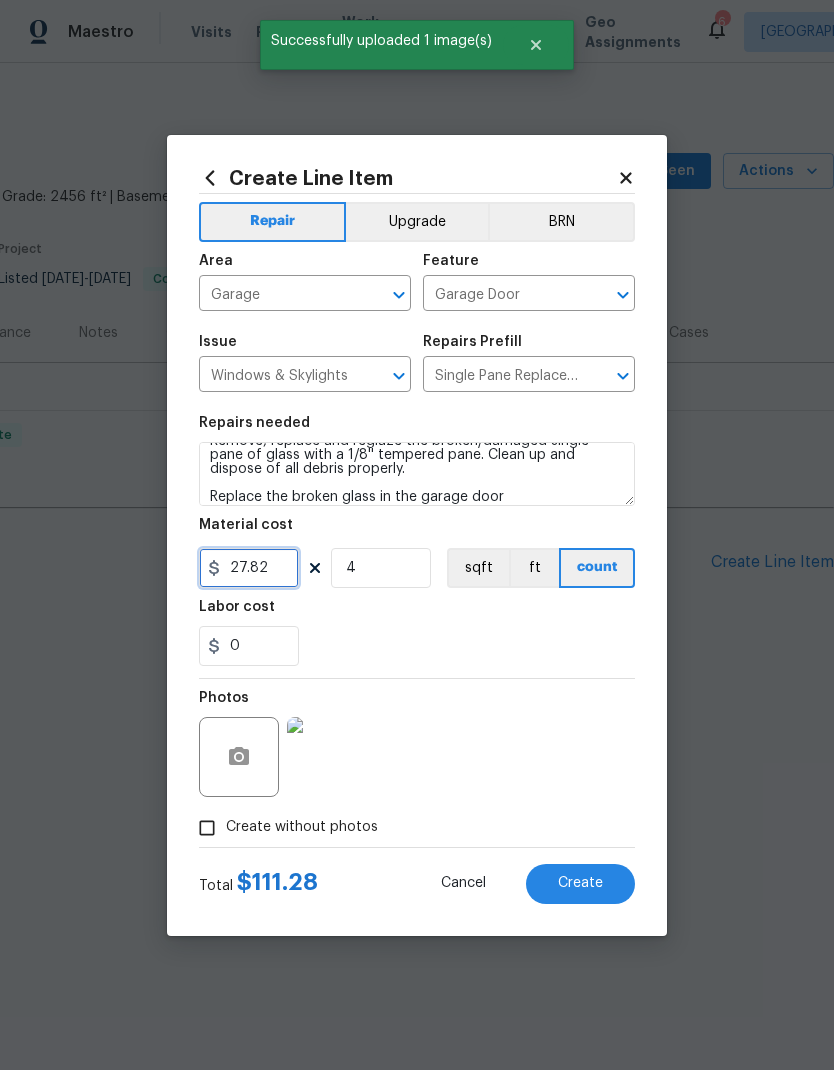click on "27.82" at bounding box center (249, 568) 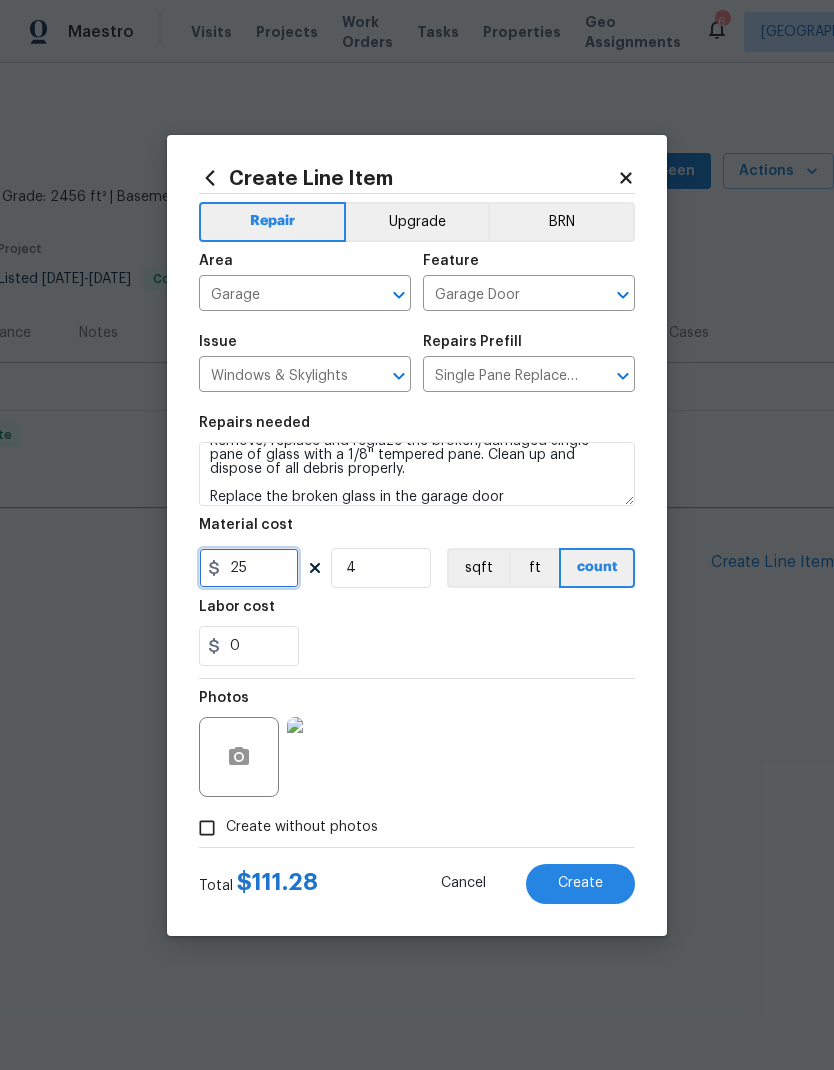 type on "25" 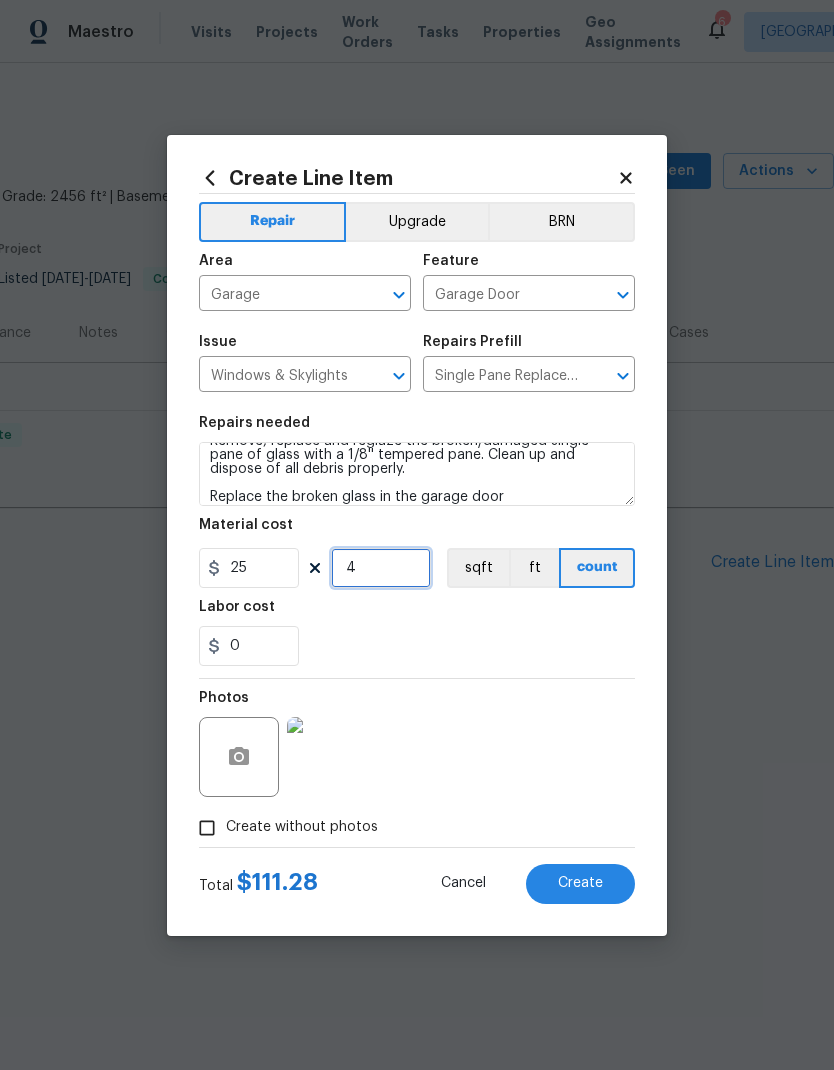 click on "4" at bounding box center (381, 568) 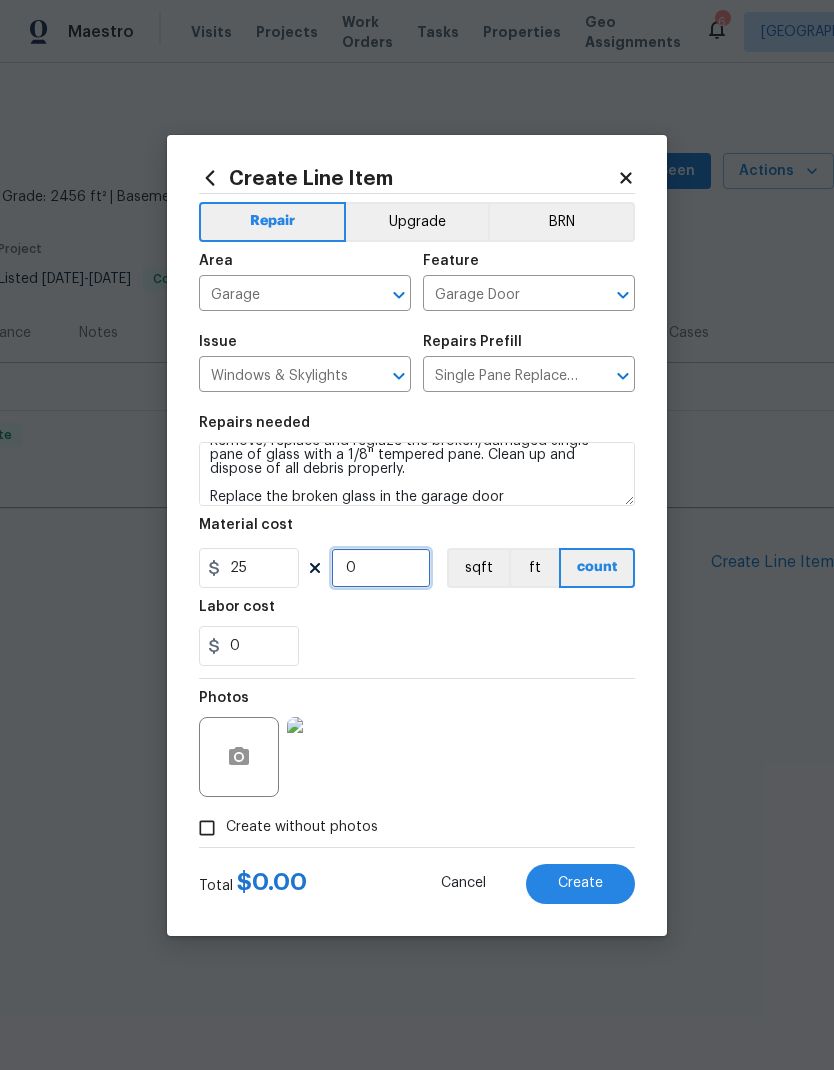 type on "5" 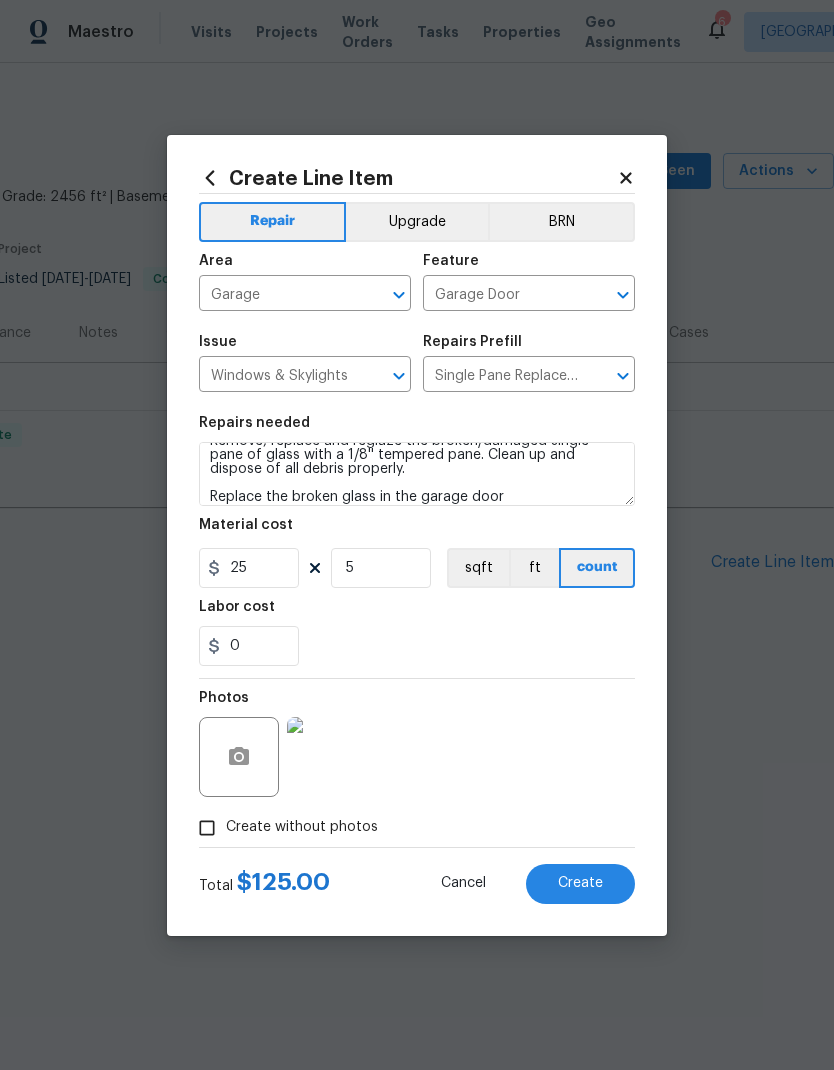 click on "0" at bounding box center [417, 646] 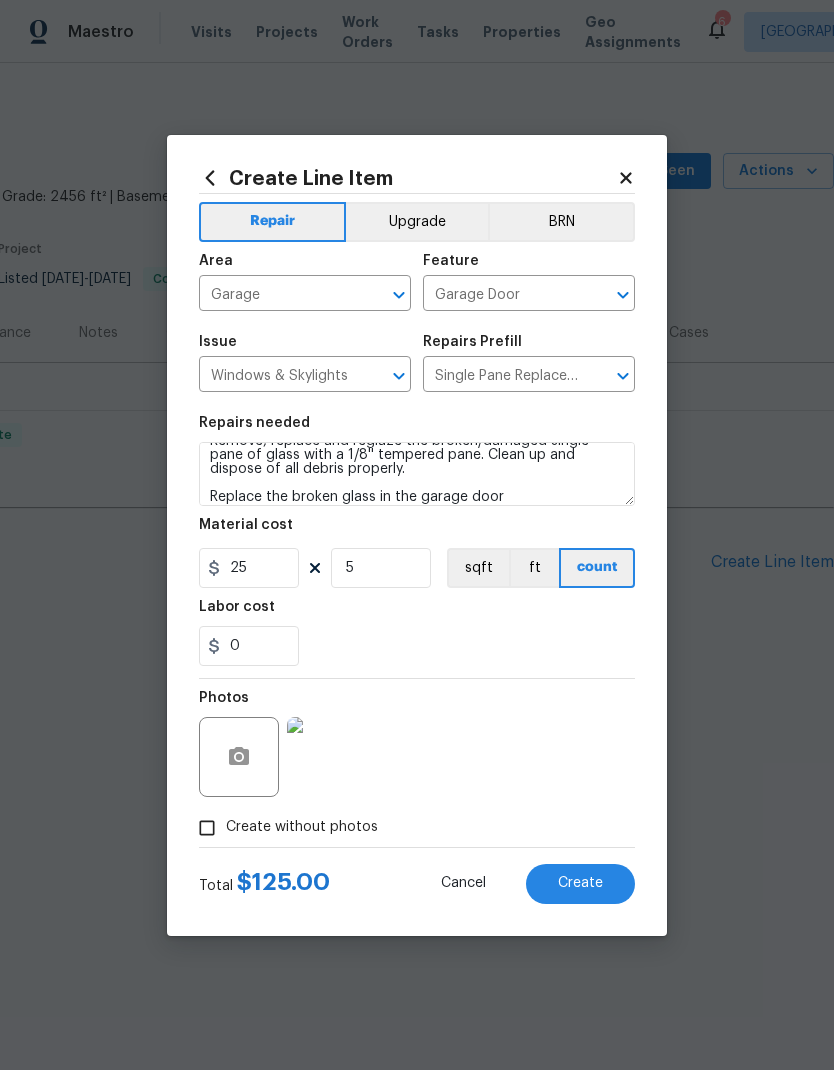 click on "Photos" at bounding box center (417, 744) 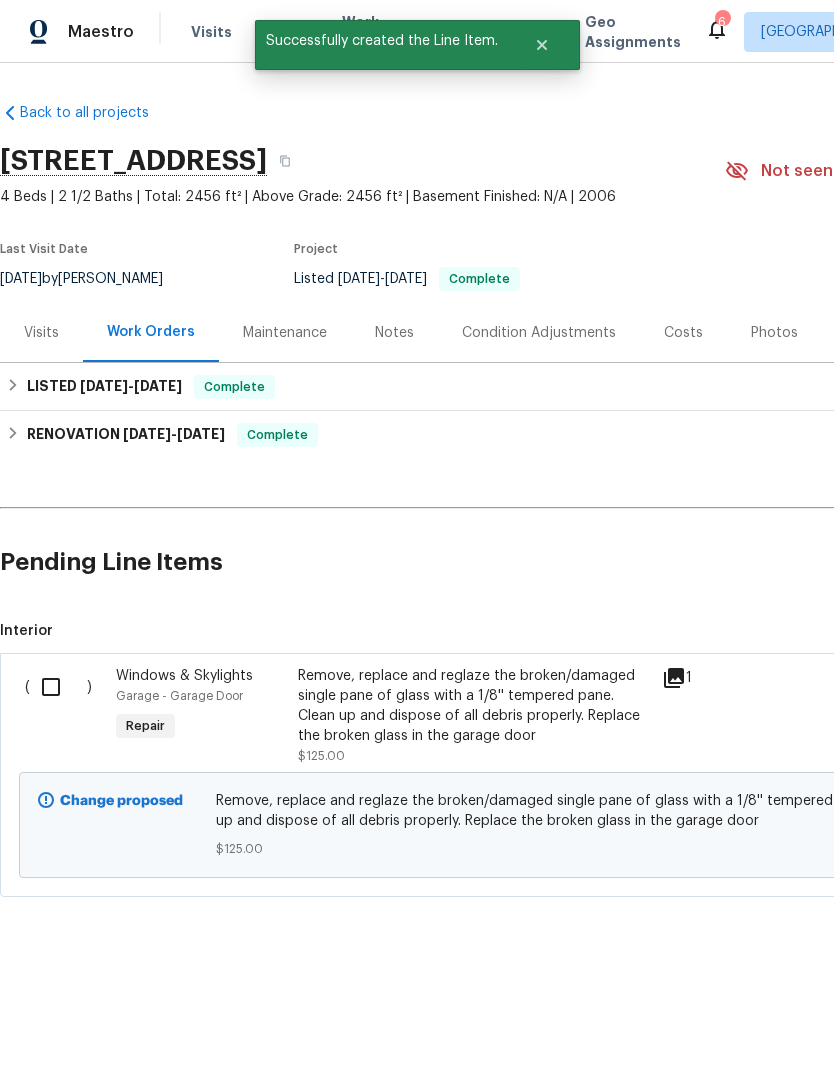scroll, scrollTop: 0, scrollLeft: 0, axis: both 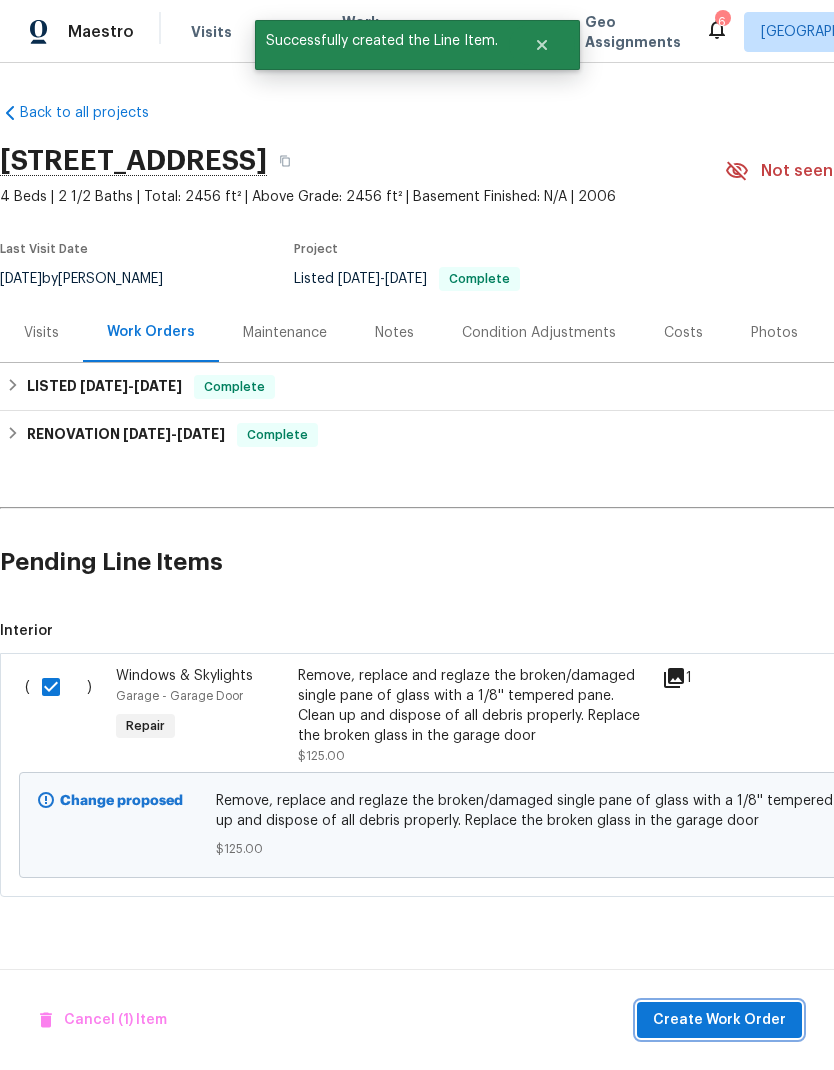 click on "Create Work Order" at bounding box center (719, 1020) 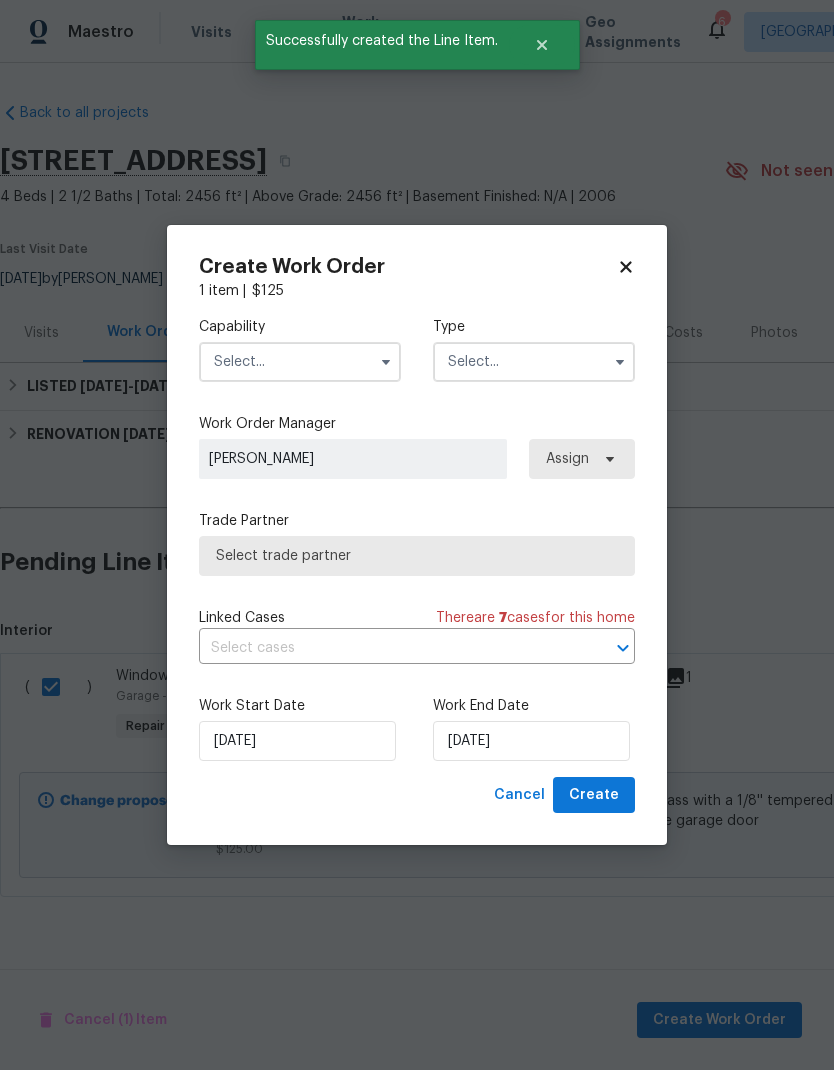 click at bounding box center [300, 362] 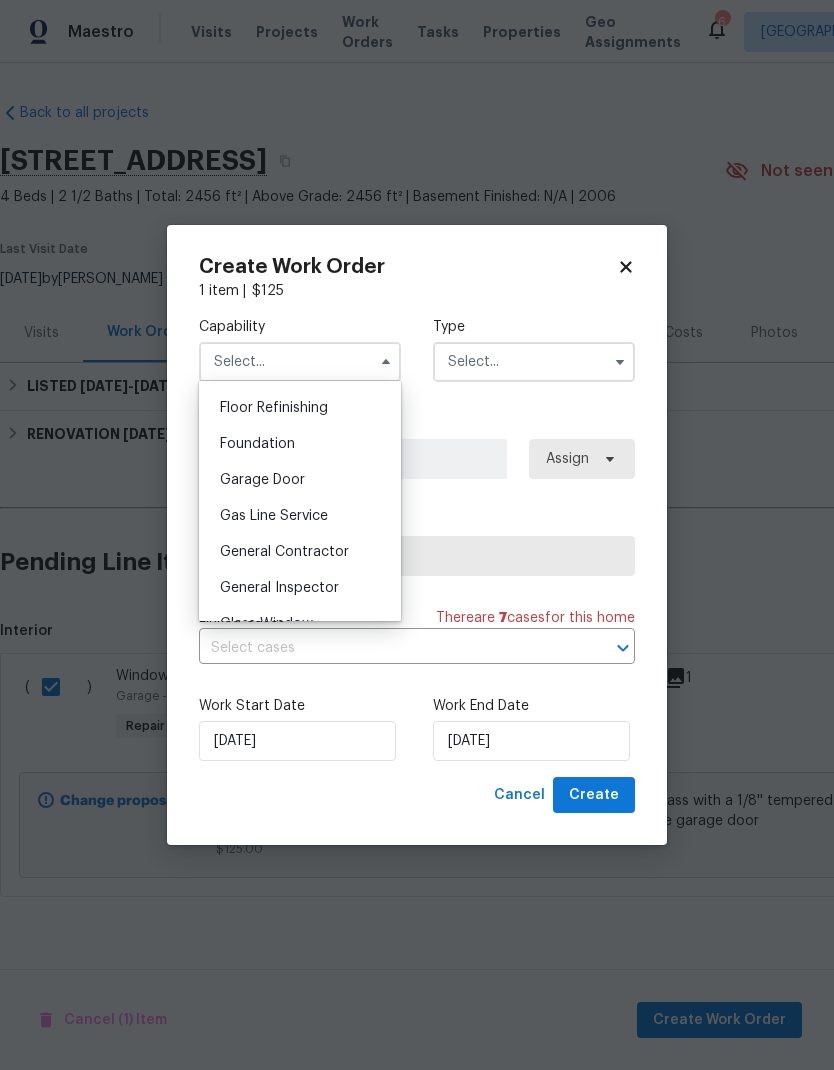 scroll, scrollTop: 809, scrollLeft: 0, axis: vertical 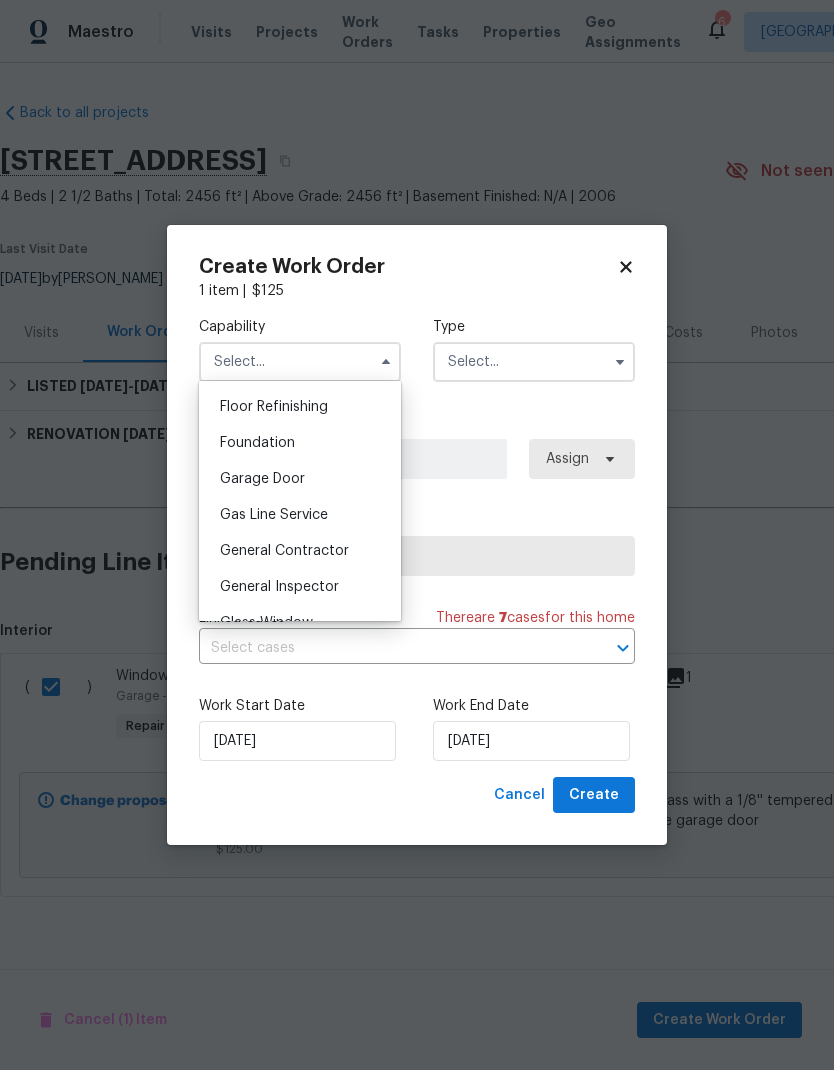 click on "General Contractor" at bounding box center (284, 551) 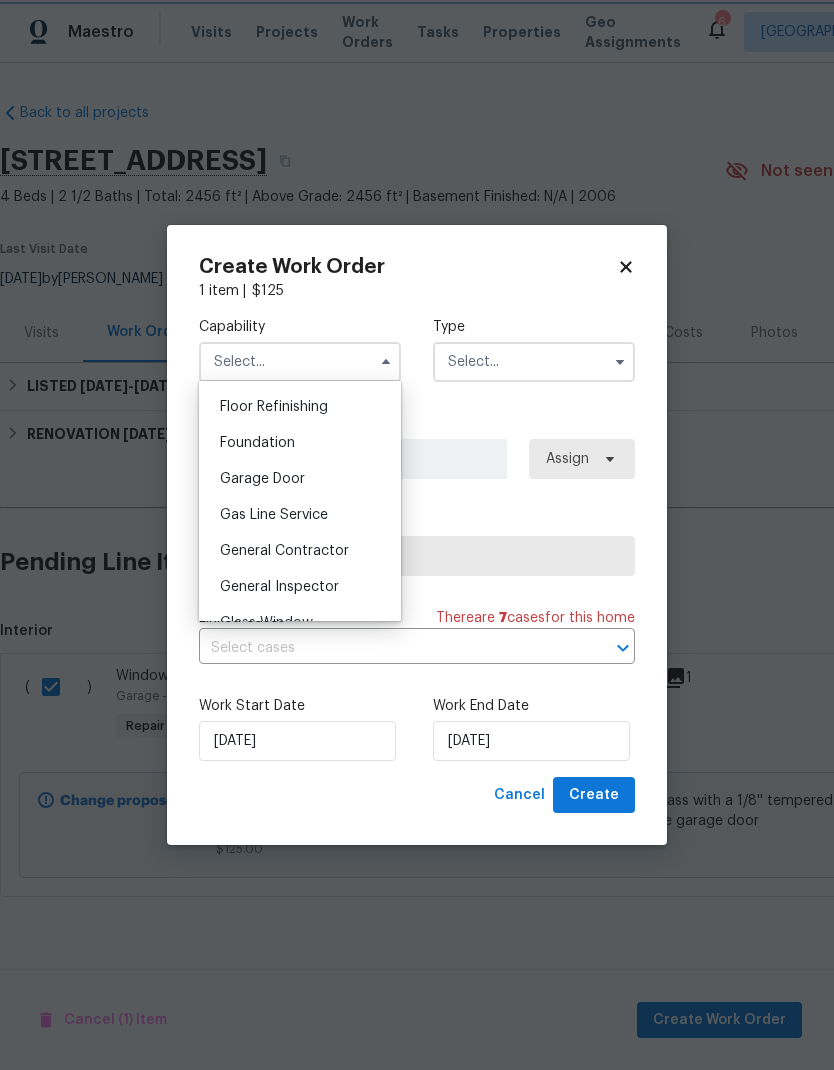 type on "General Contractor" 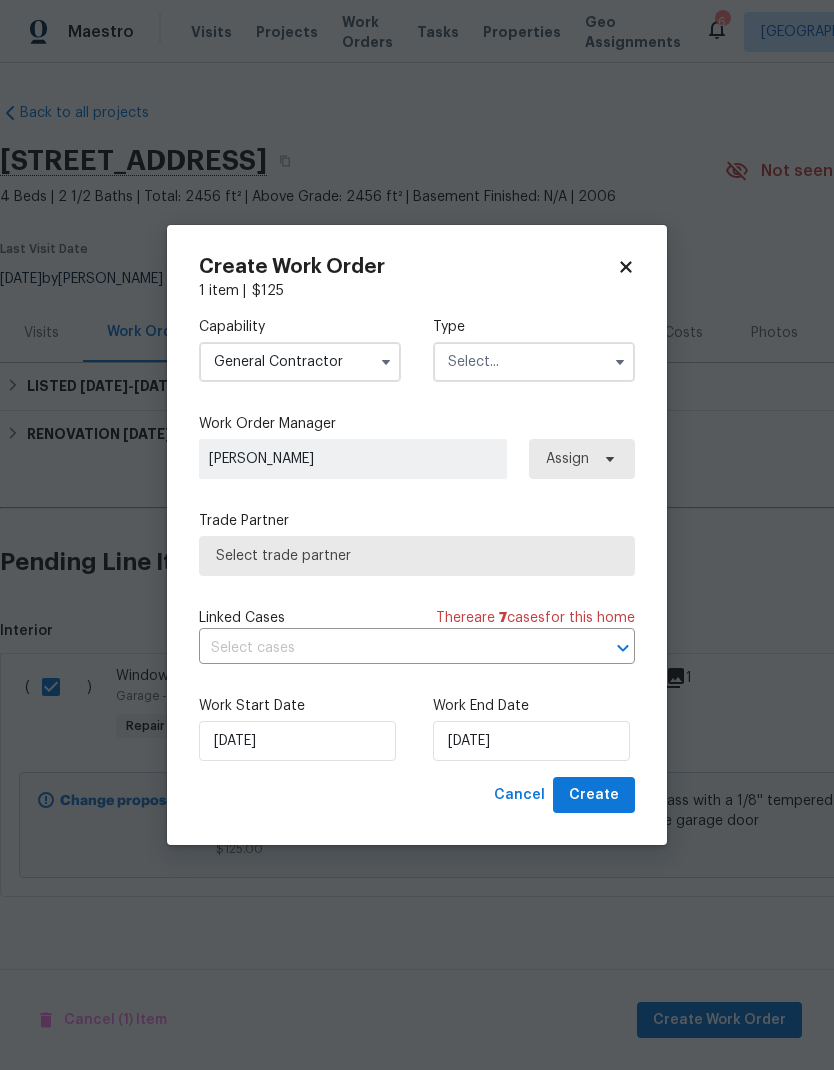 click on "Select trade partner" at bounding box center (417, 556) 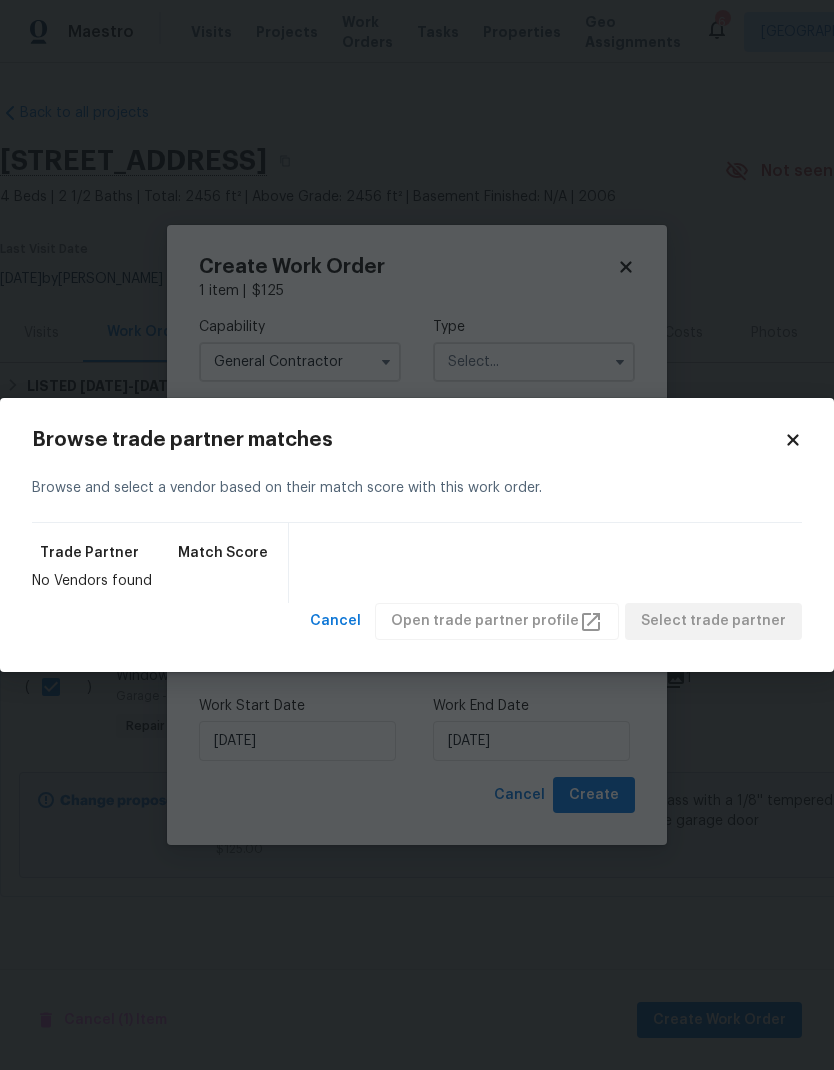 click on "Browse trade partner matches Browse and select a vendor based on their match score with this work order. Trade Partner Match Score No Vendors found Cancel Open trade partner profile Select trade partner" at bounding box center (417, 535) 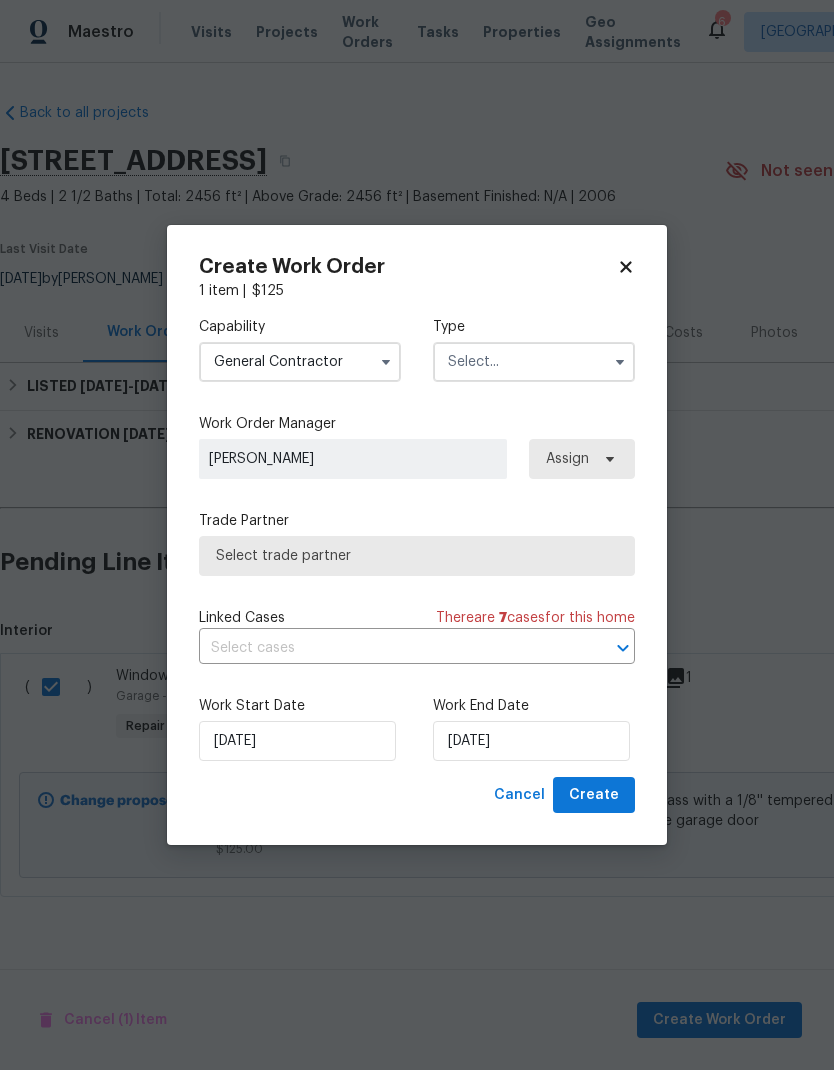 click at bounding box center (534, 362) 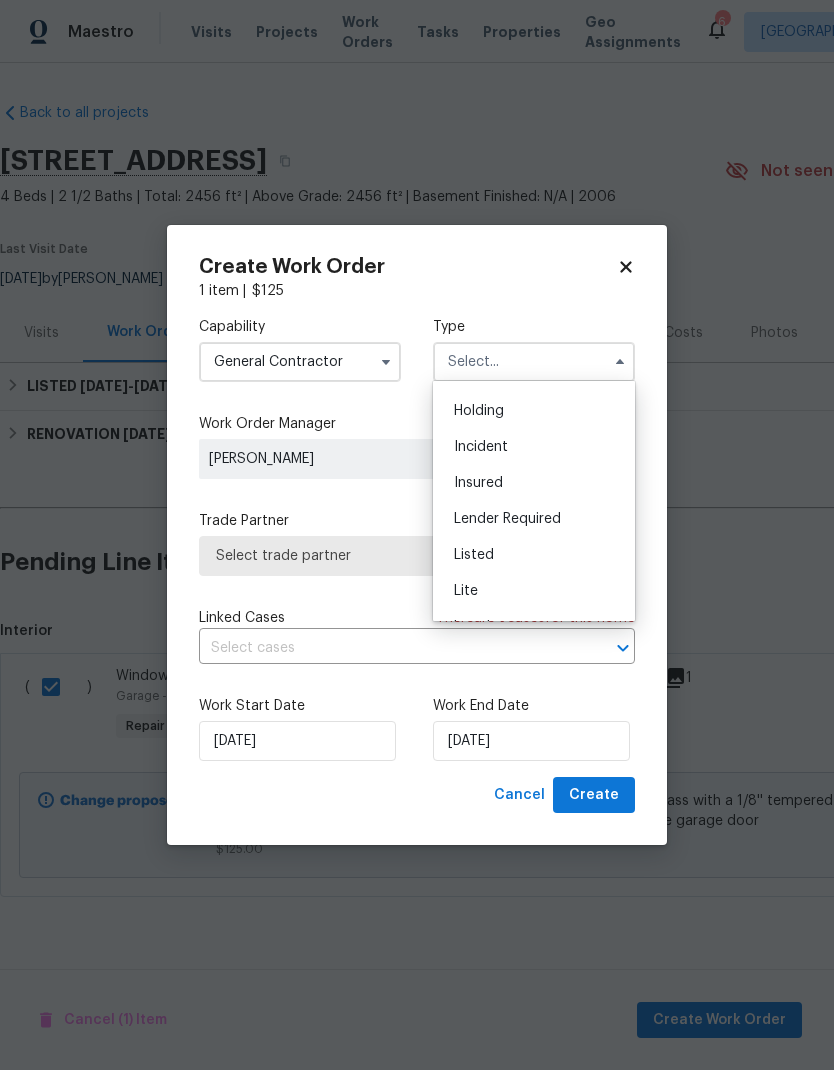 scroll, scrollTop: 67, scrollLeft: 0, axis: vertical 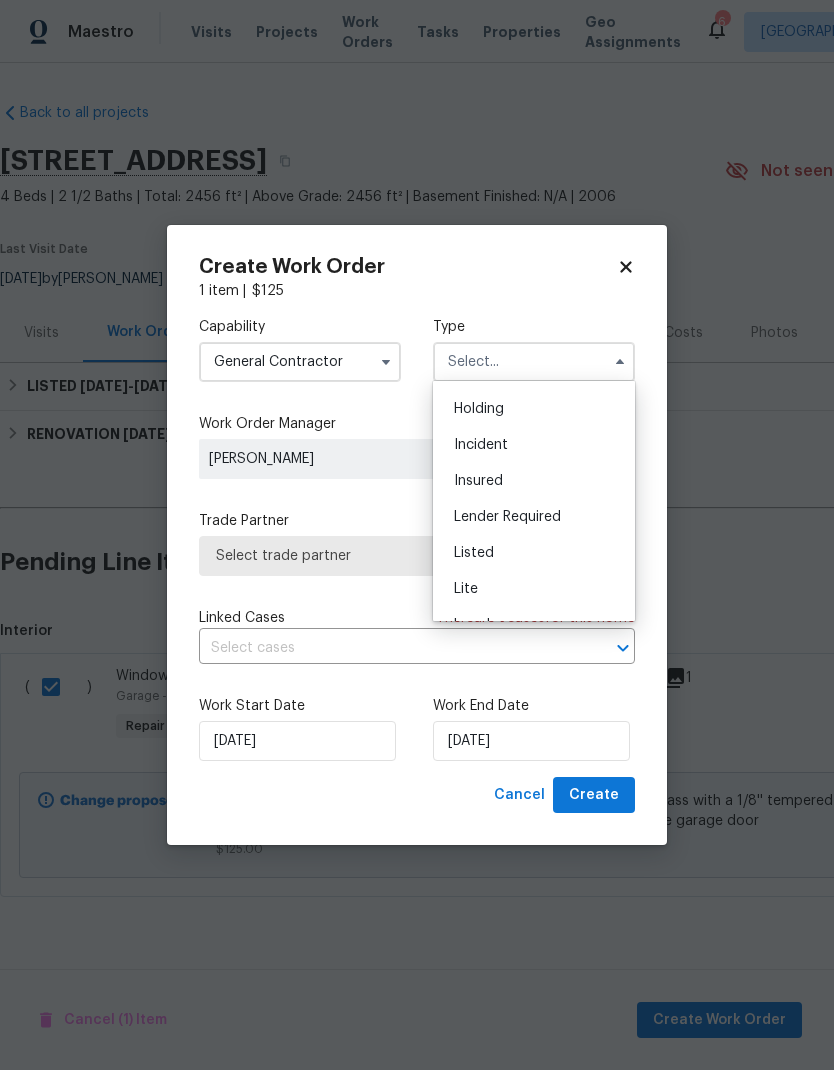 click on "Listed" at bounding box center [534, 553] 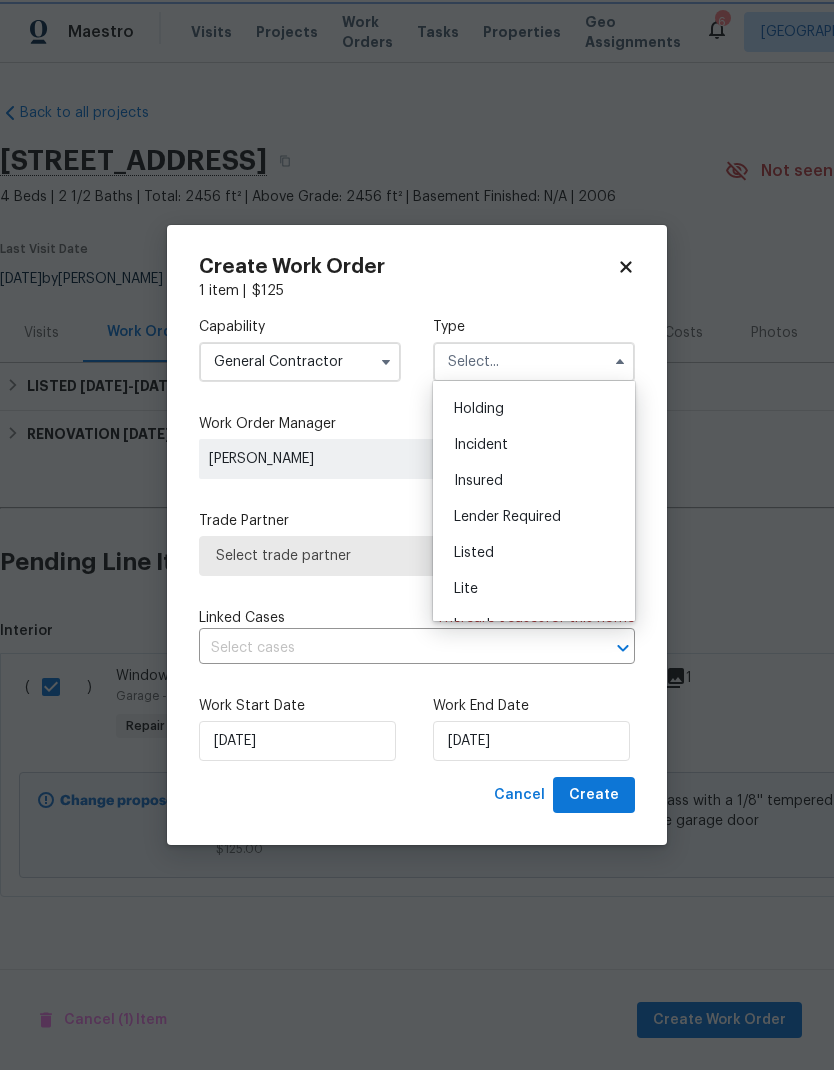 type on "Listed" 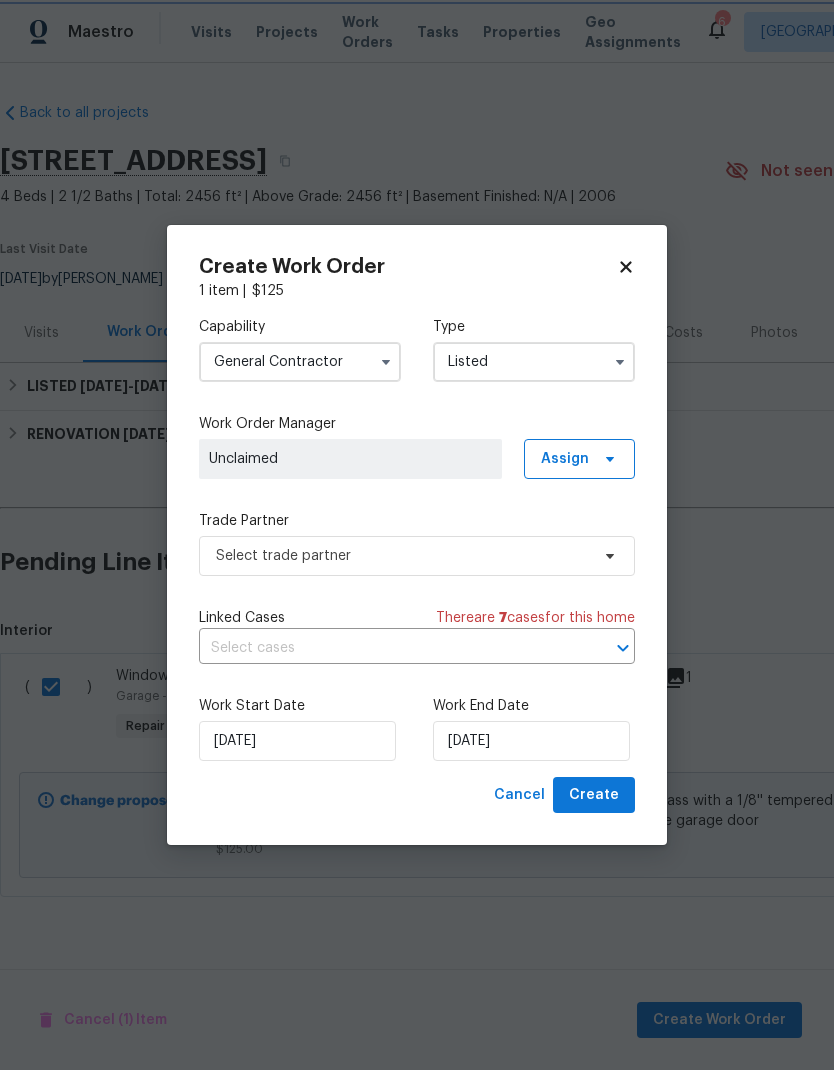 scroll, scrollTop: 0, scrollLeft: 0, axis: both 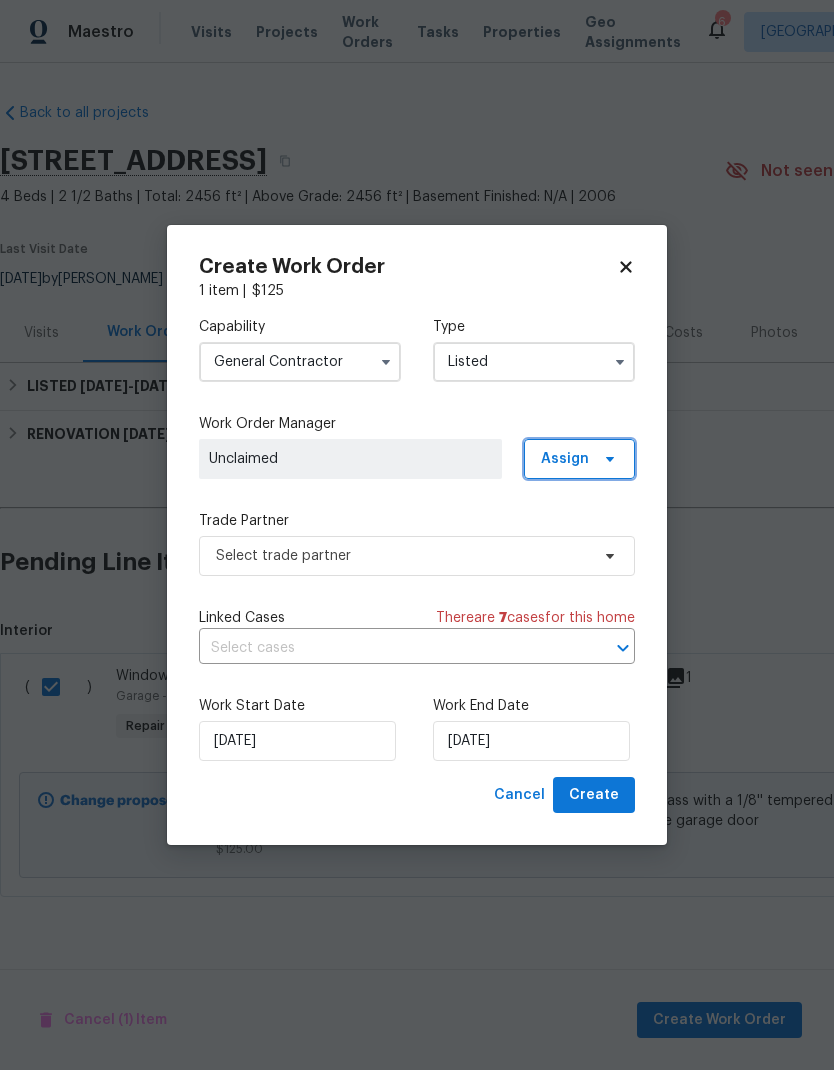 click at bounding box center (607, 459) 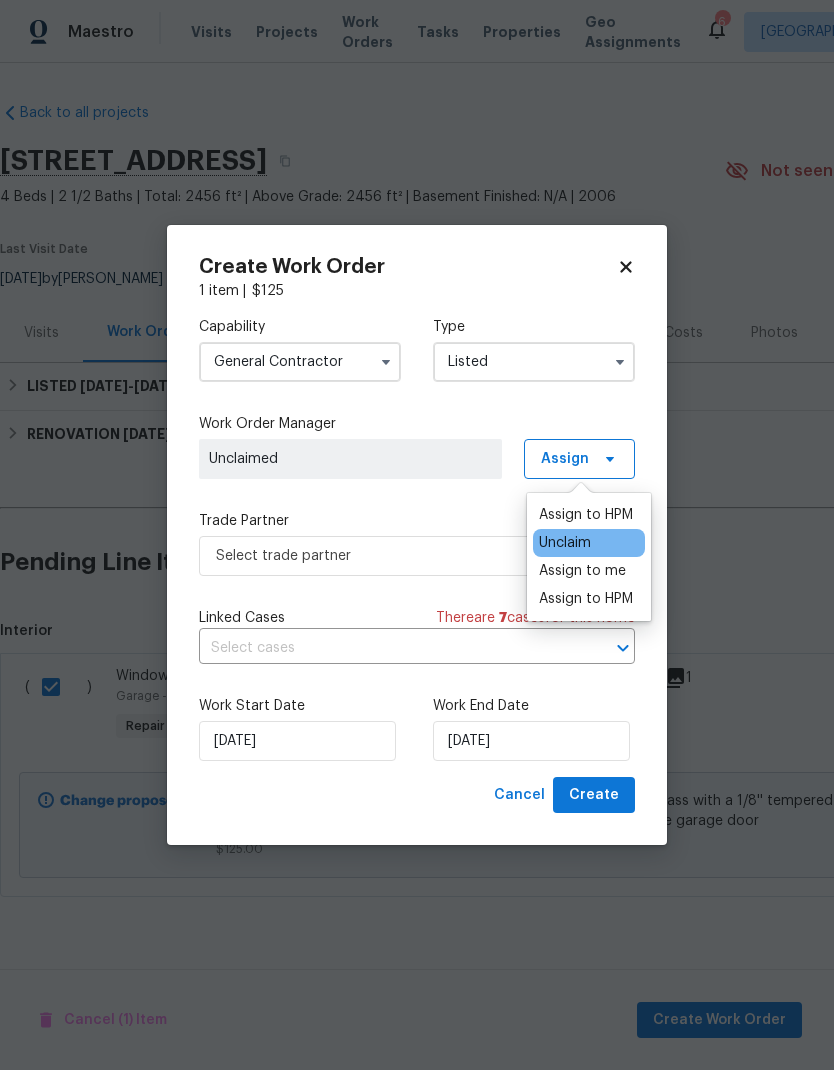 click on "Assign to HPM" at bounding box center [586, 515] 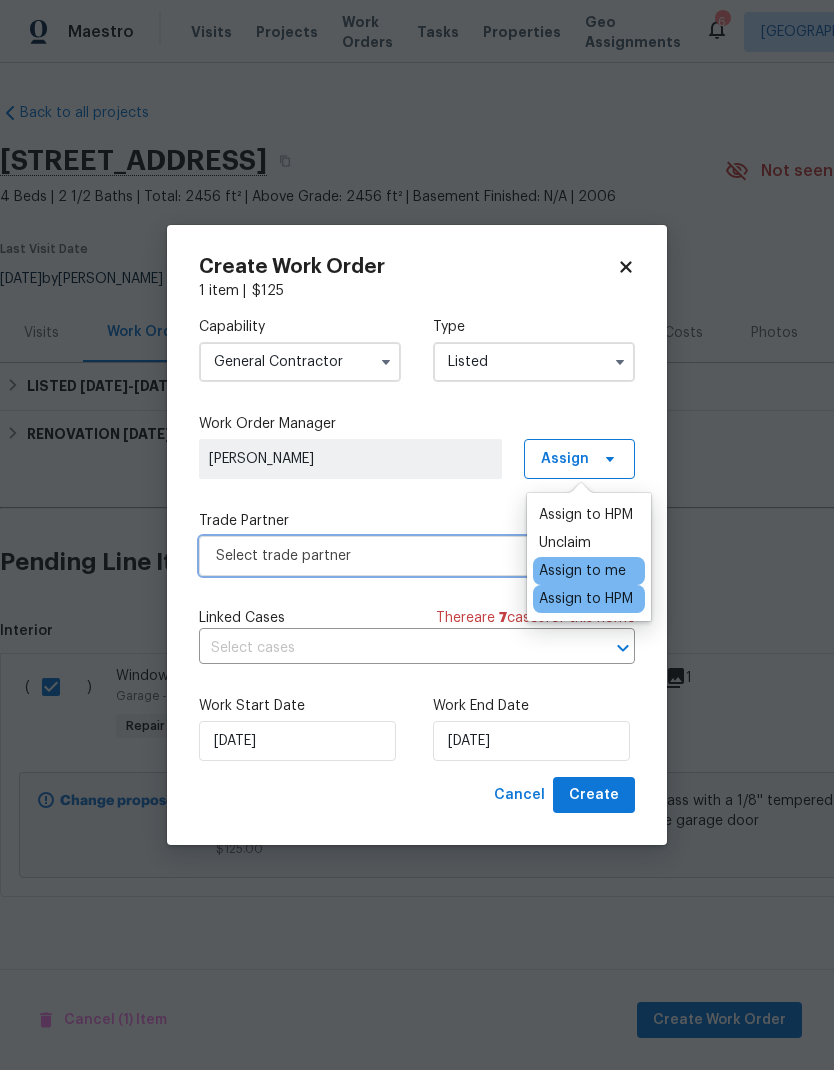 click on "Select trade partner" at bounding box center (402, 556) 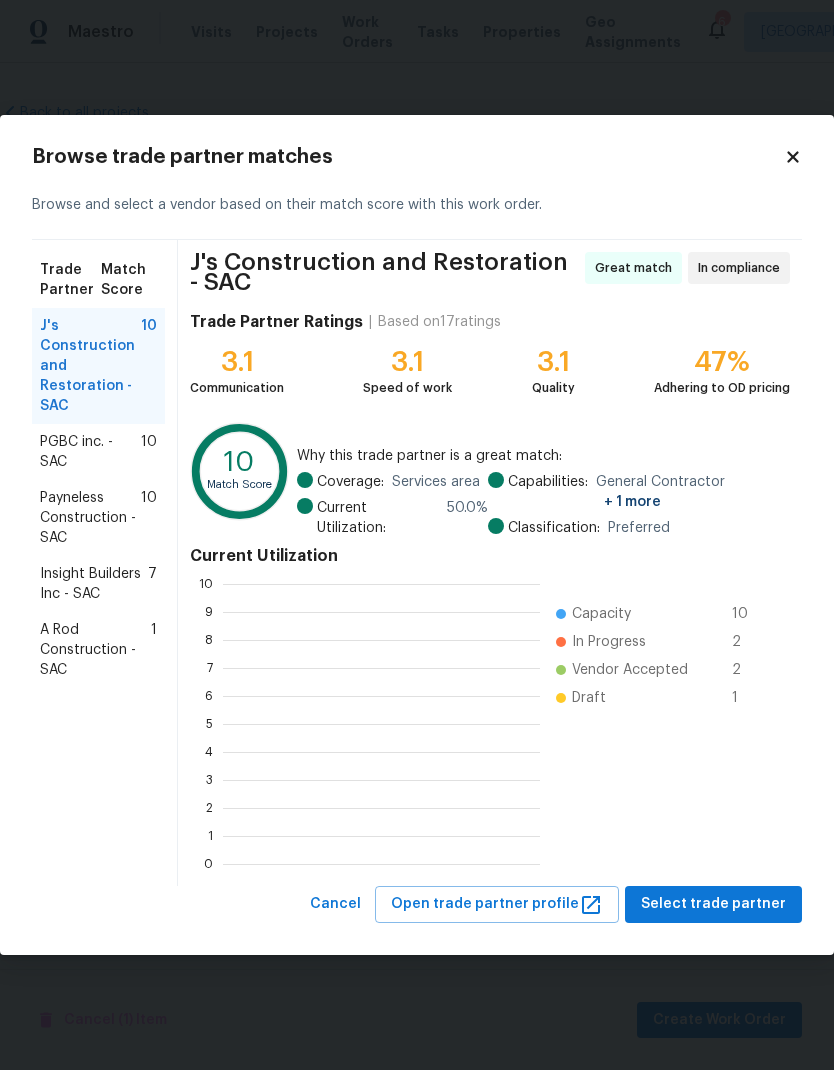 scroll, scrollTop: 280, scrollLeft: 317, axis: both 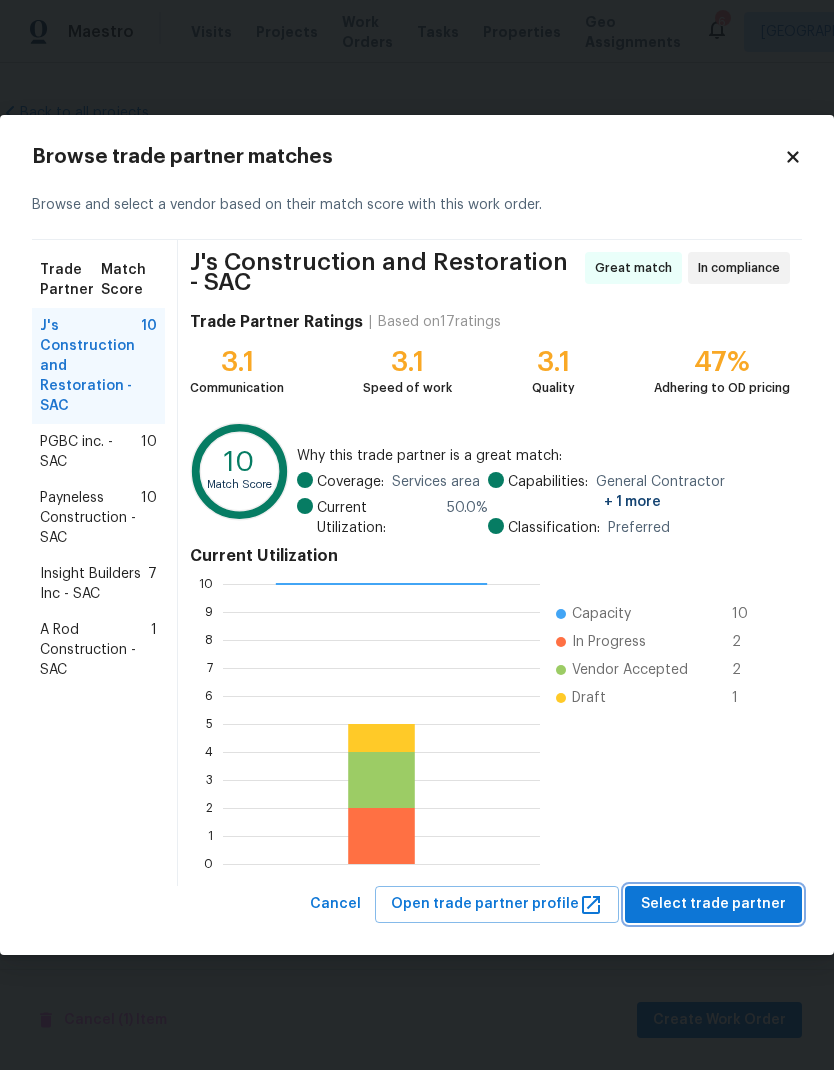 click on "Select trade partner" at bounding box center [713, 904] 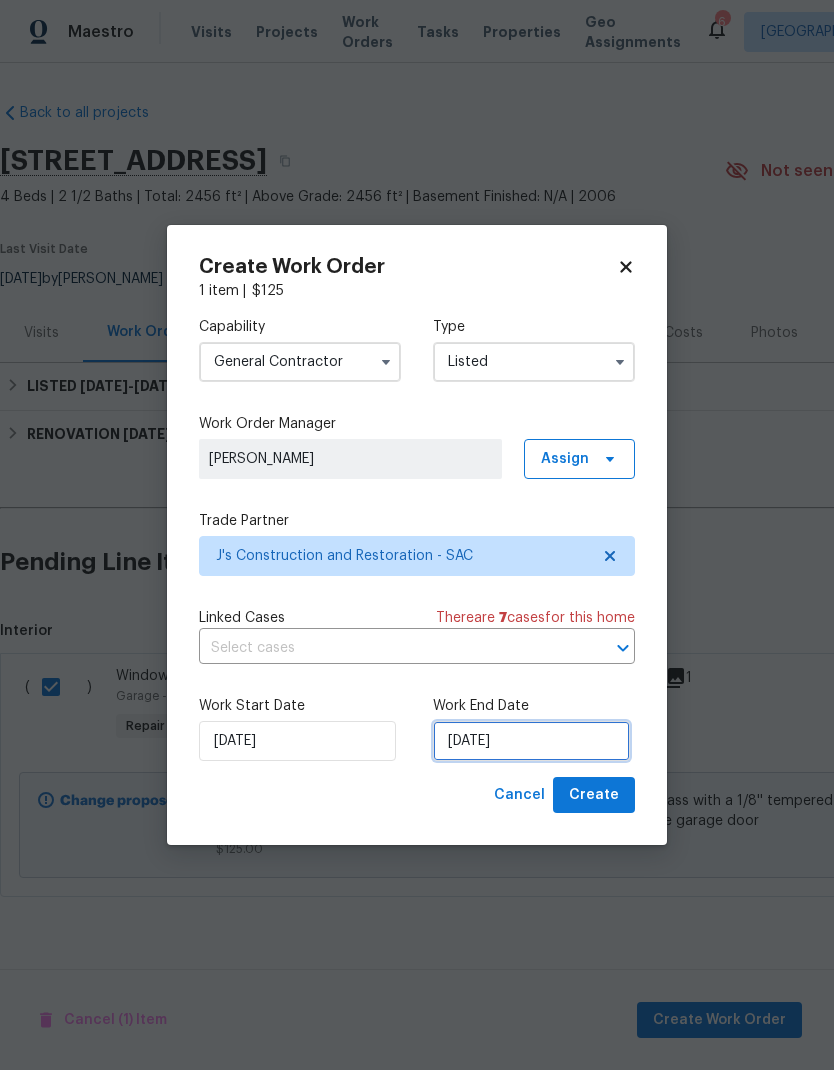 click on "7/9/2025" at bounding box center (531, 741) 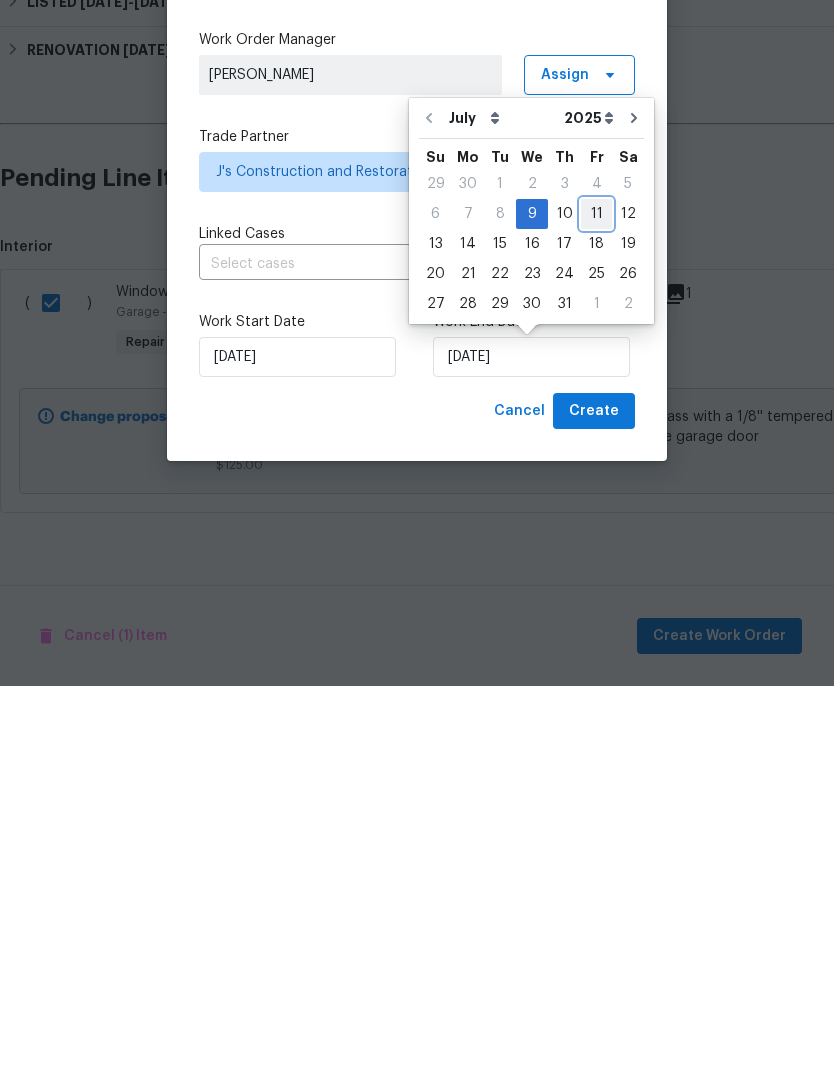 click on "11" at bounding box center (596, 598) 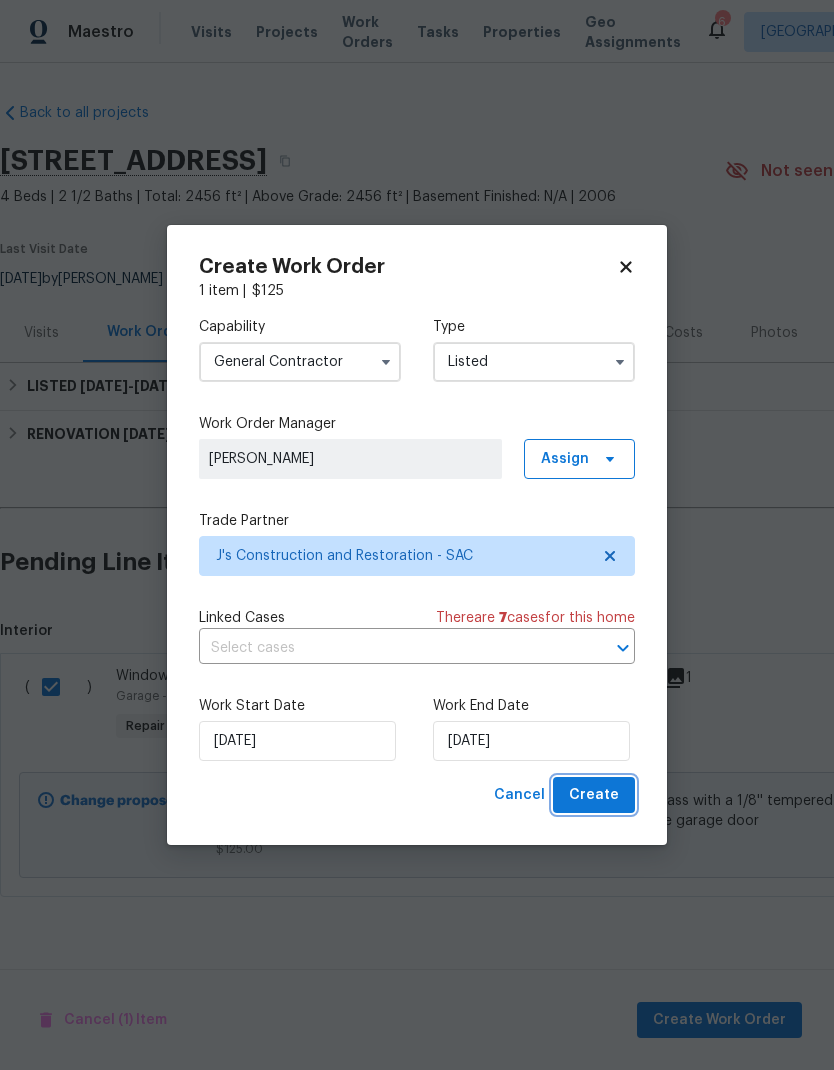 click on "Create" at bounding box center [594, 795] 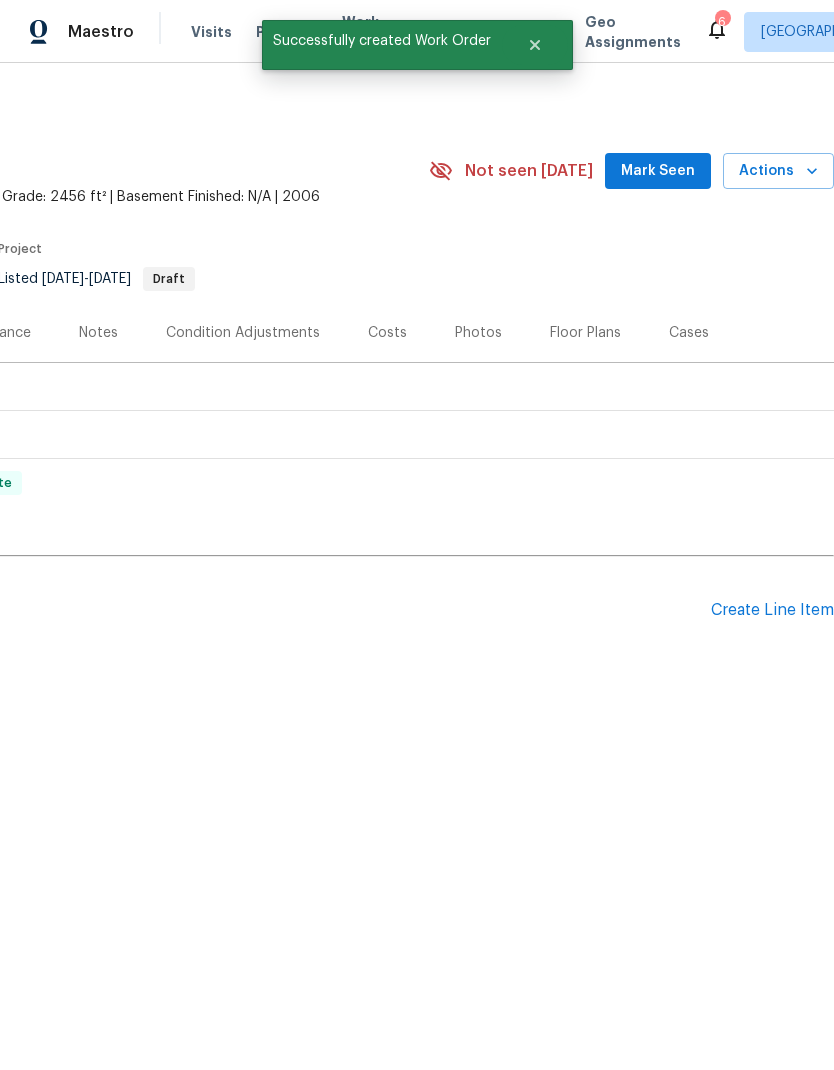 scroll, scrollTop: 0, scrollLeft: 296, axis: horizontal 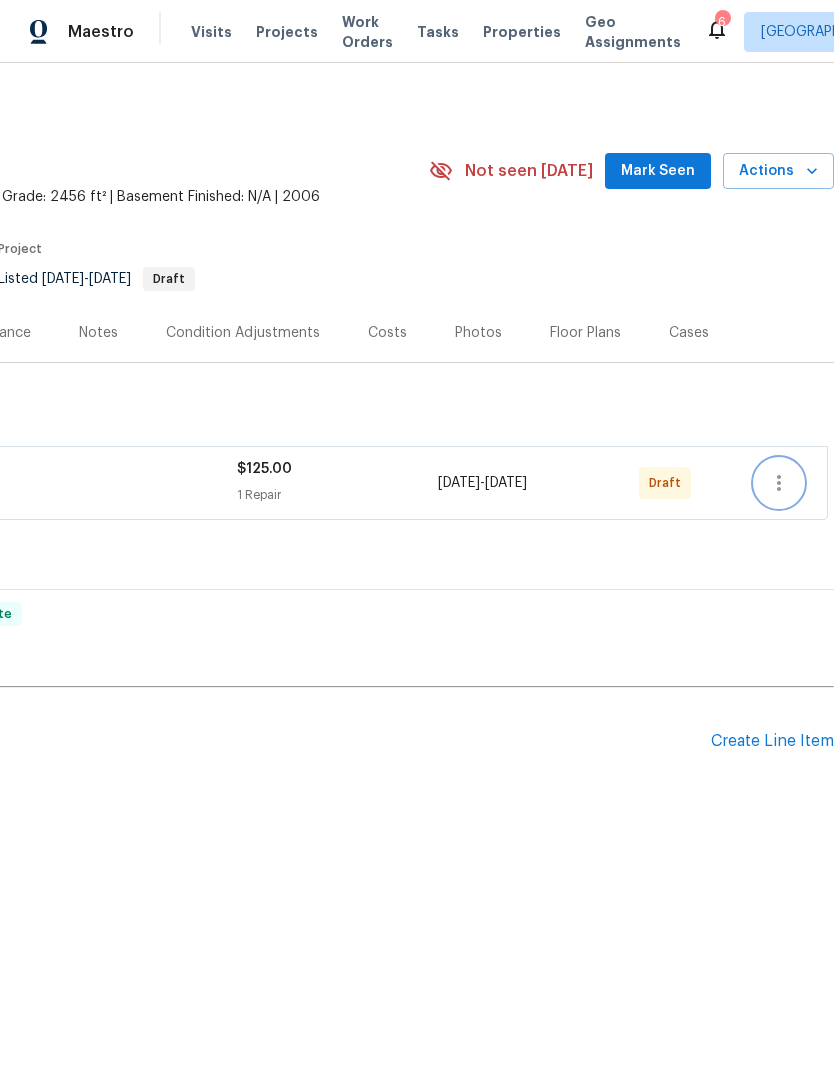 click 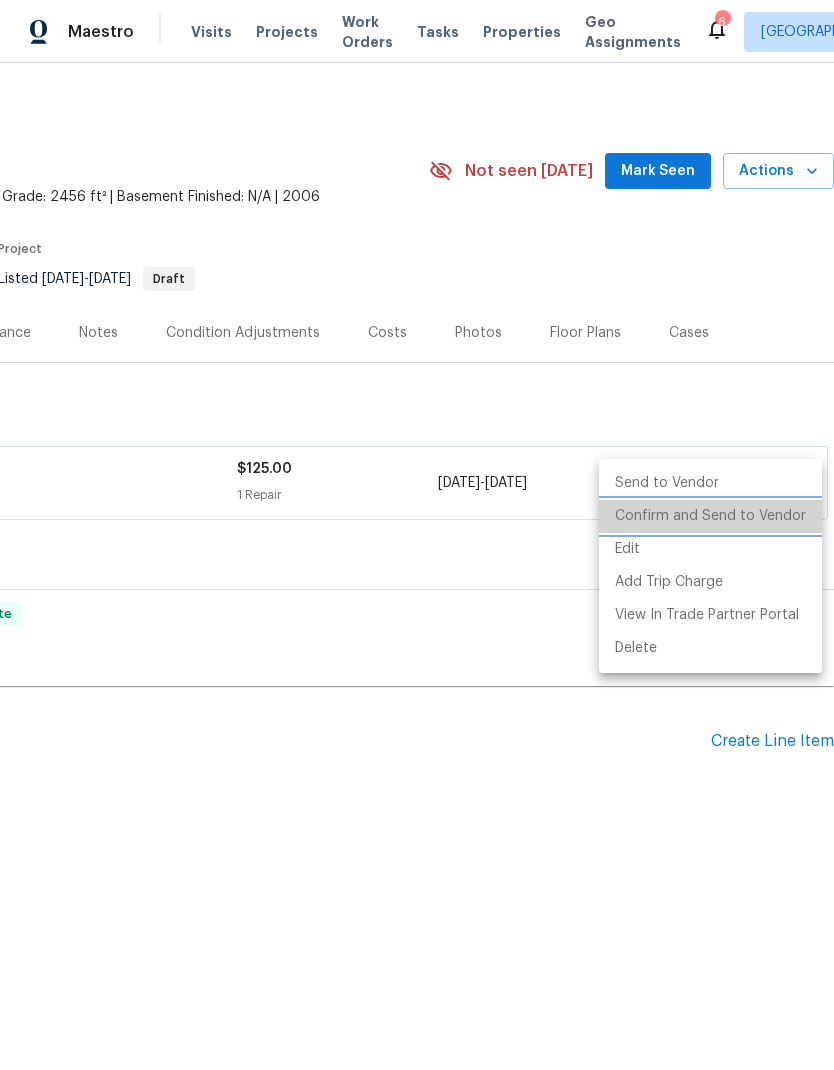 click on "Confirm and Send to Vendor" at bounding box center [710, 516] 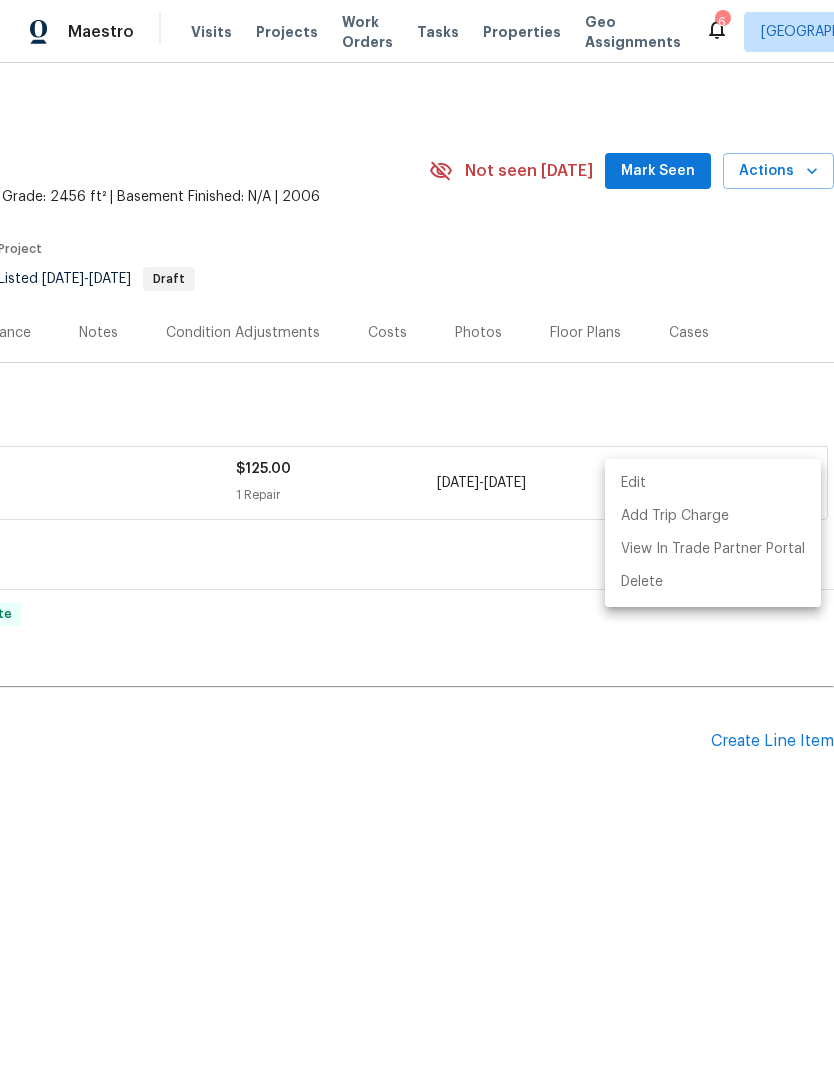 click at bounding box center (417, 535) 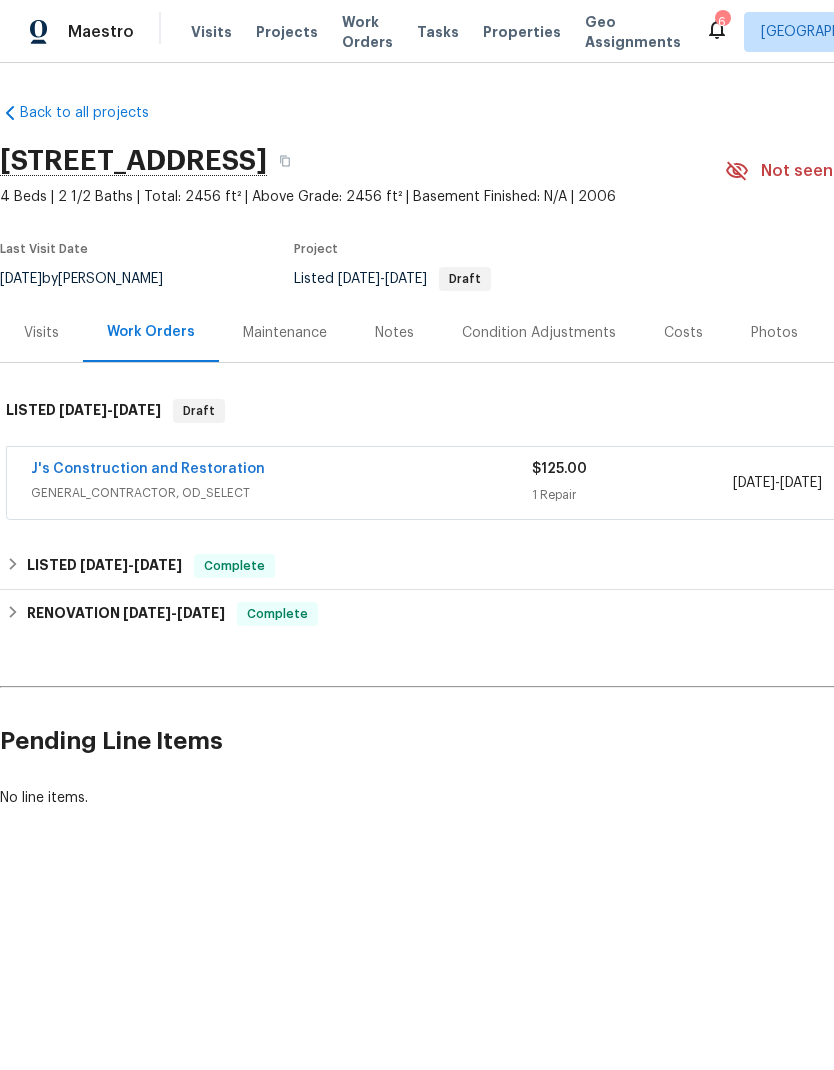 scroll, scrollTop: 0, scrollLeft: 0, axis: both 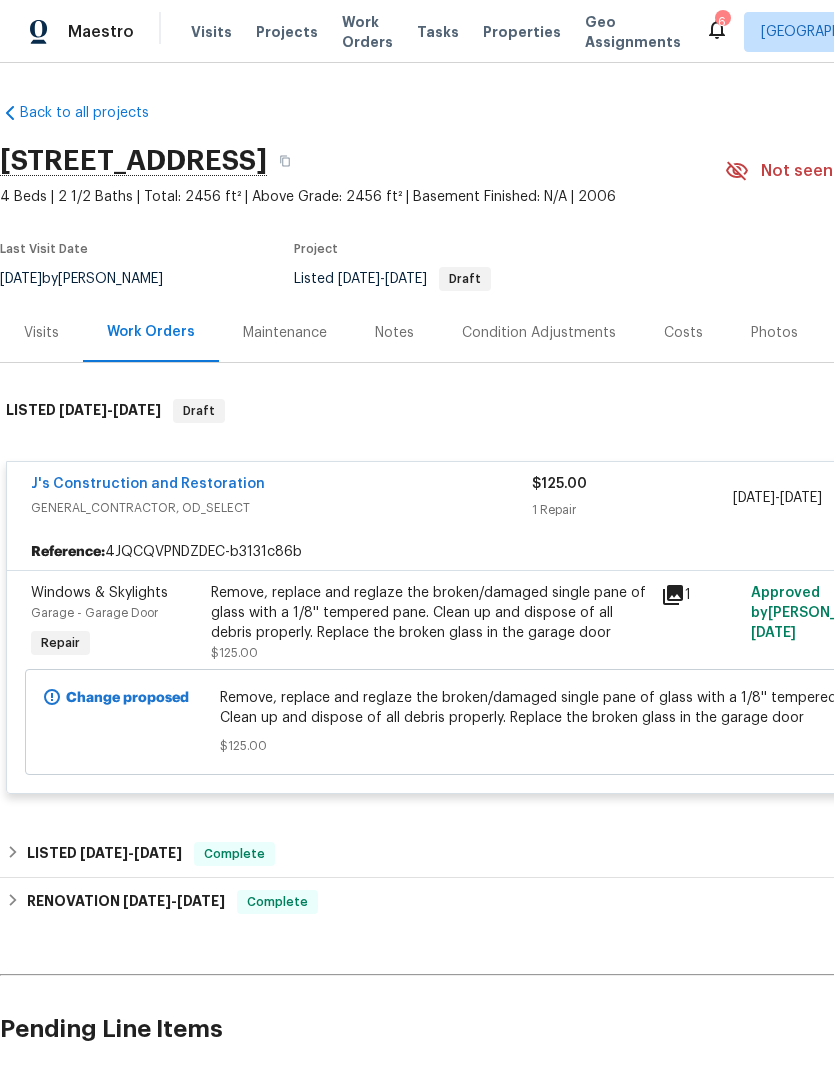 click 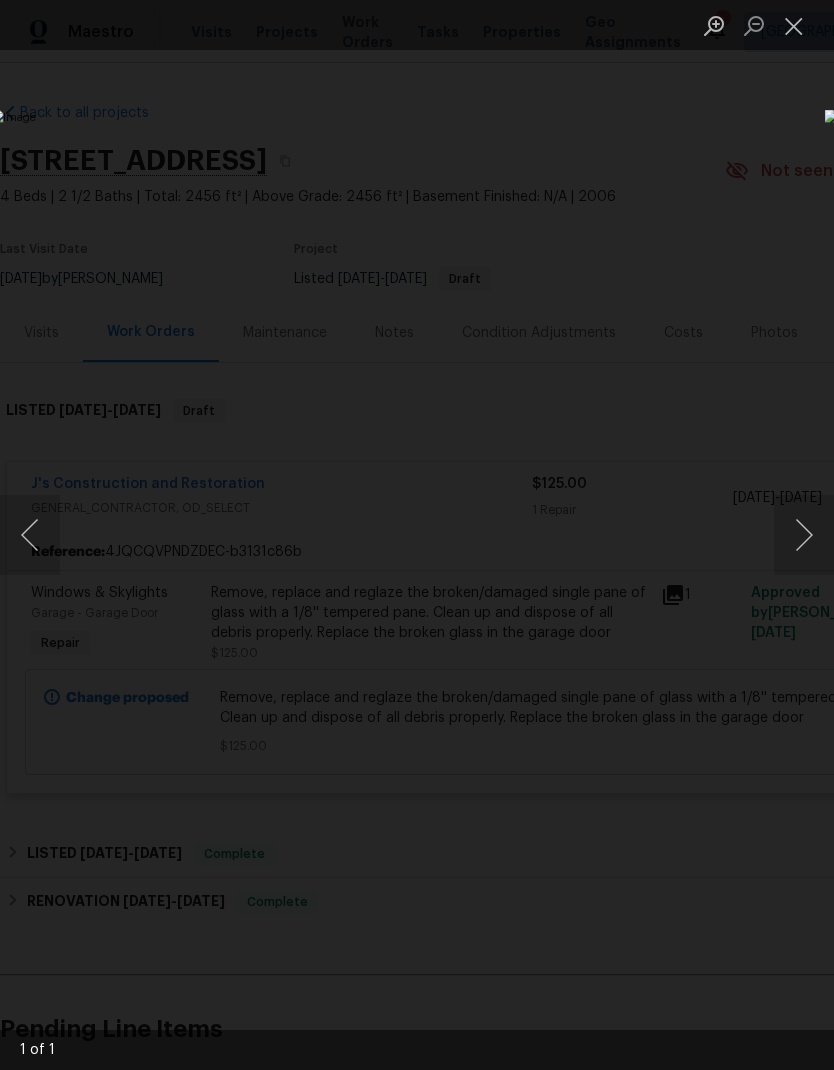click at bounding box center [794, 25] 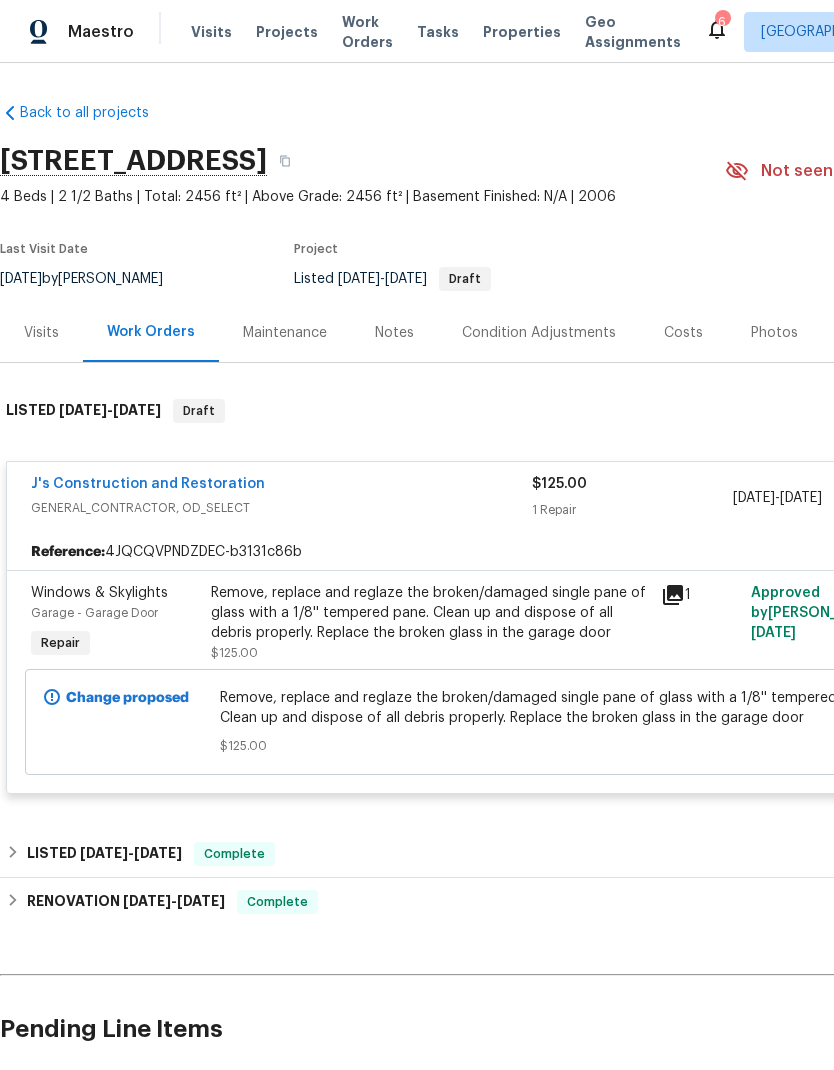 click on "Notes" at bounding box center [394, 333] 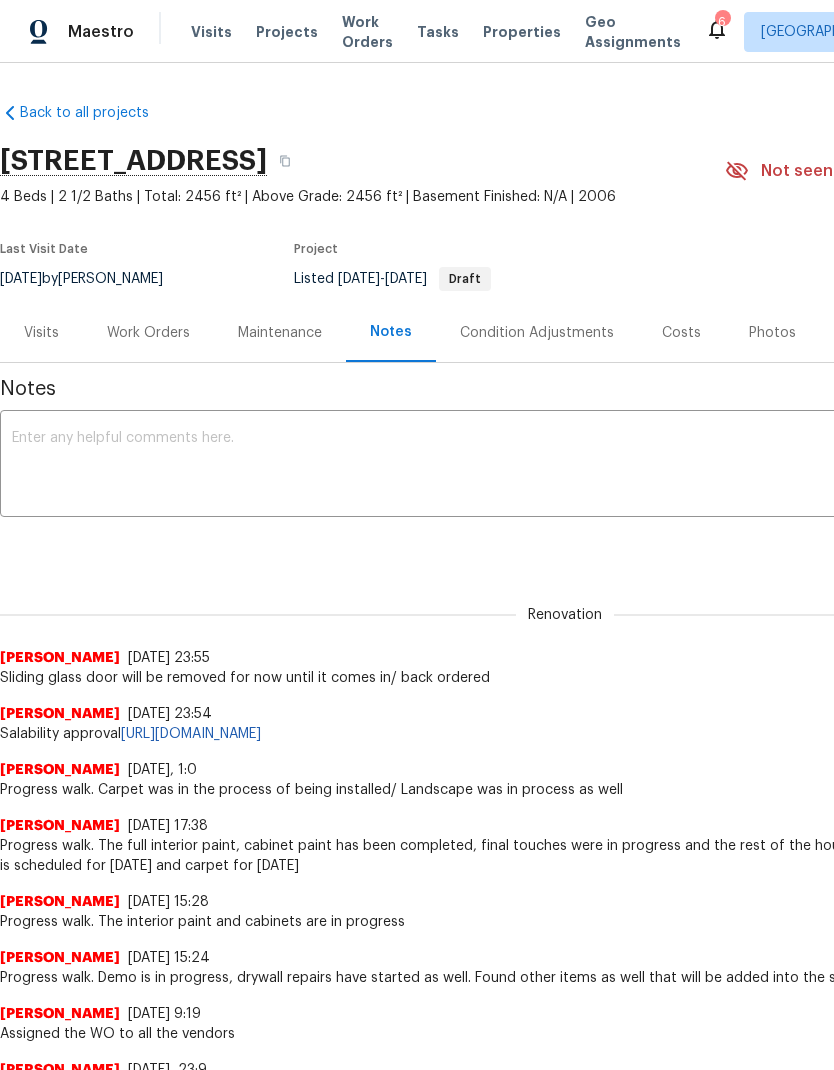 scroll, scrollTop: 0, scrollLeft: 0, axis: both 